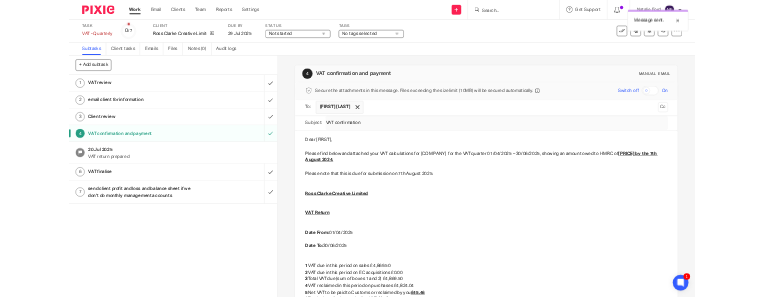 scroll, scrollTop: 0, scrollLeft: 0, axis: both 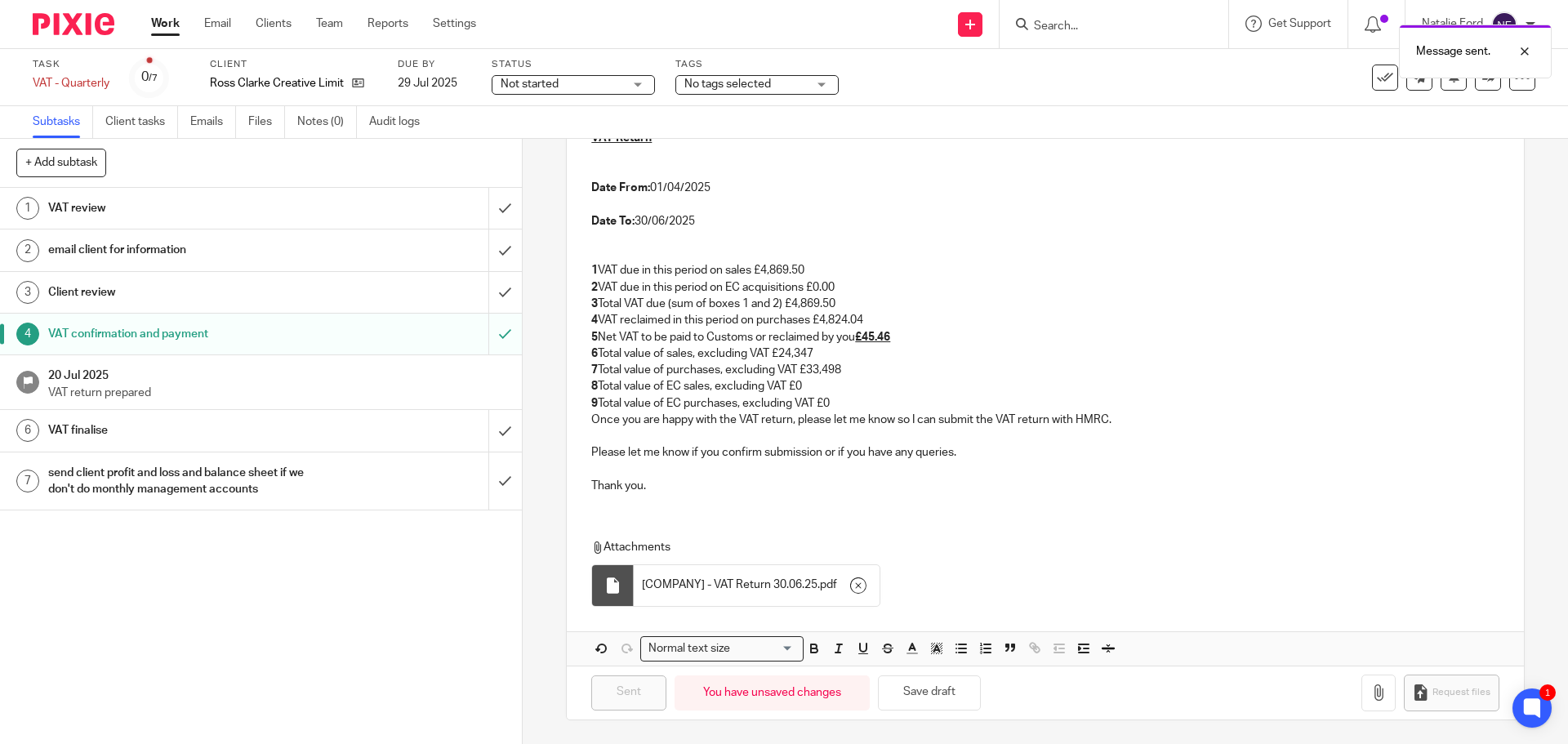 click on "Message sent." at bounding box center [1168, 47] 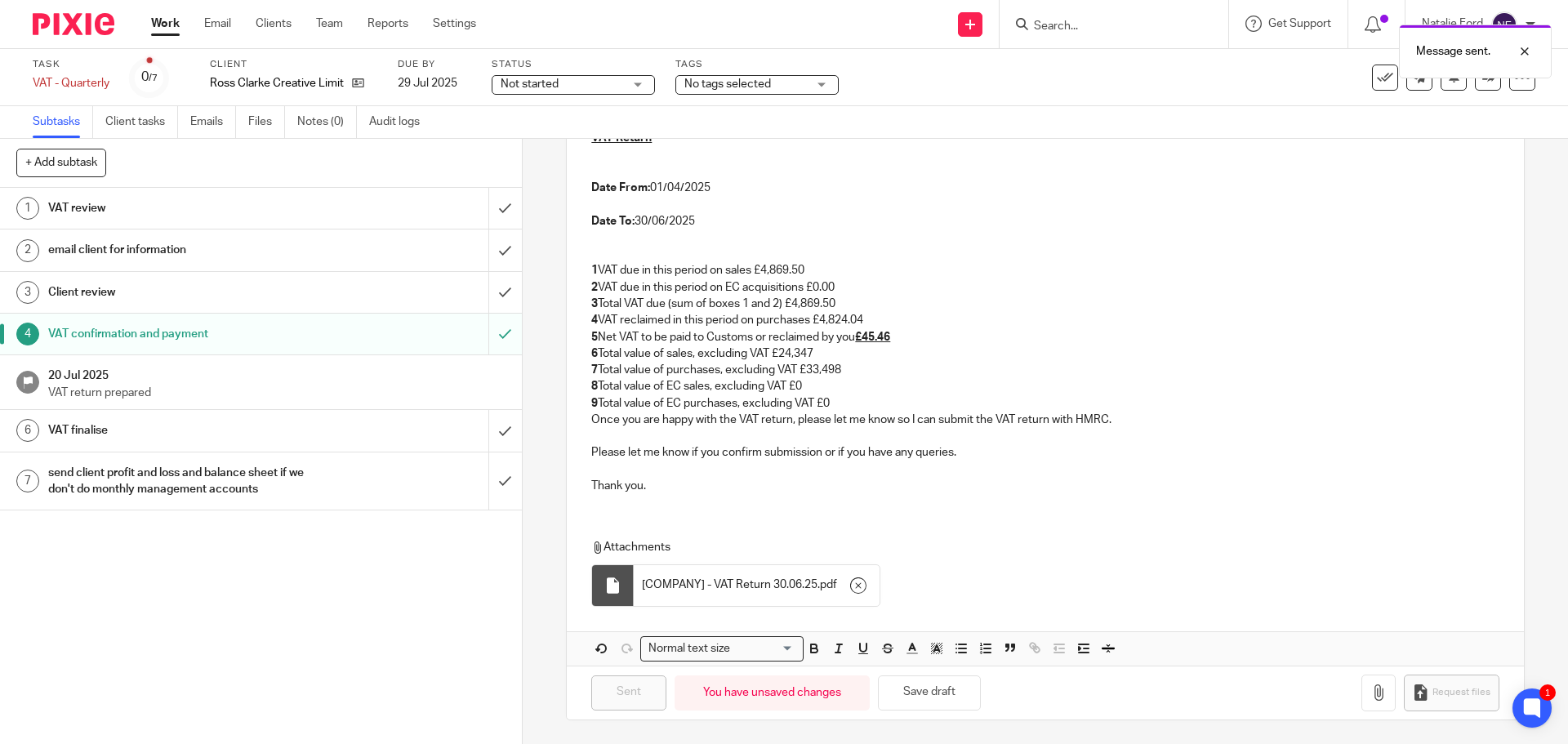 click on "Message sent." at bounding box center [1168, 47] 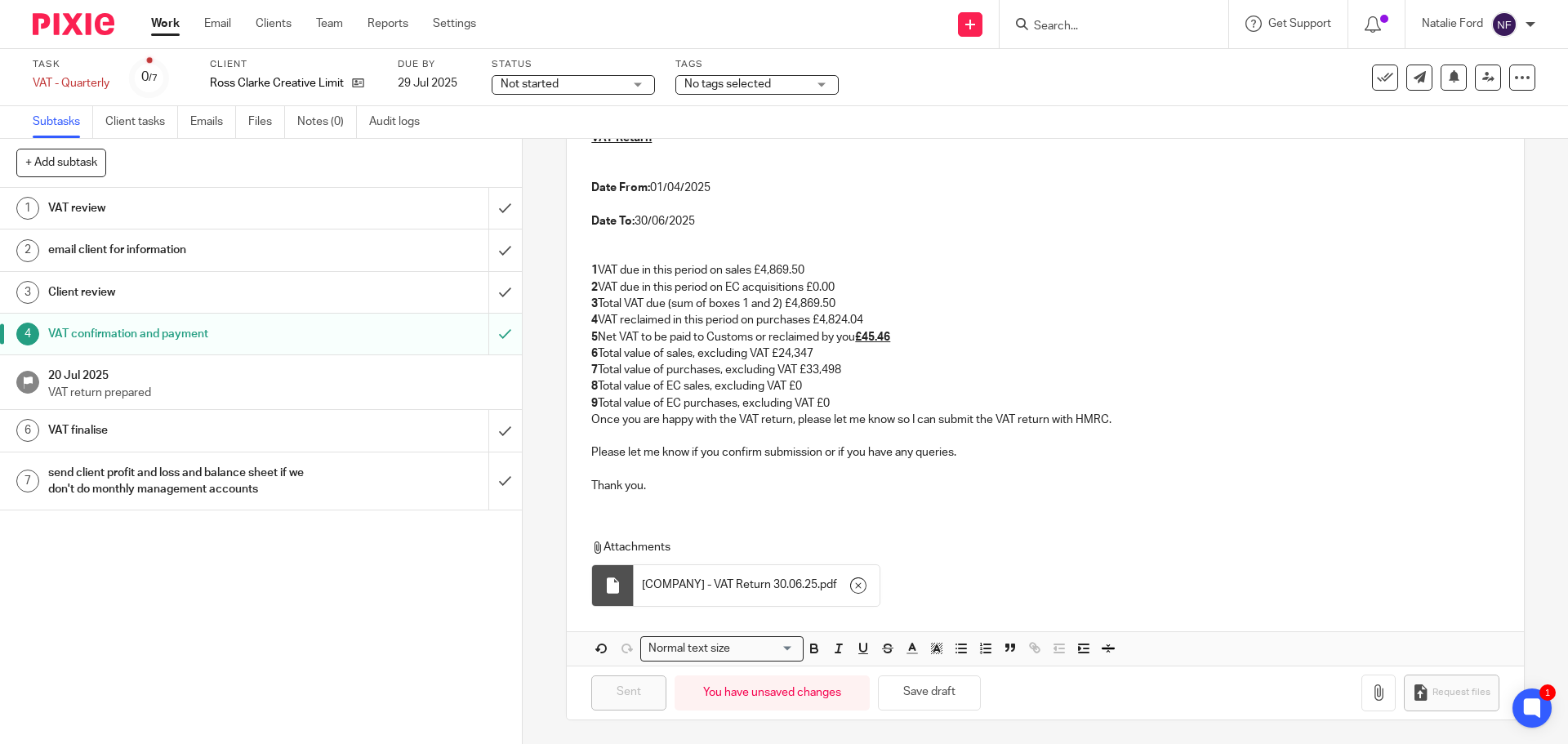 click at bounding box center (1106, 27) 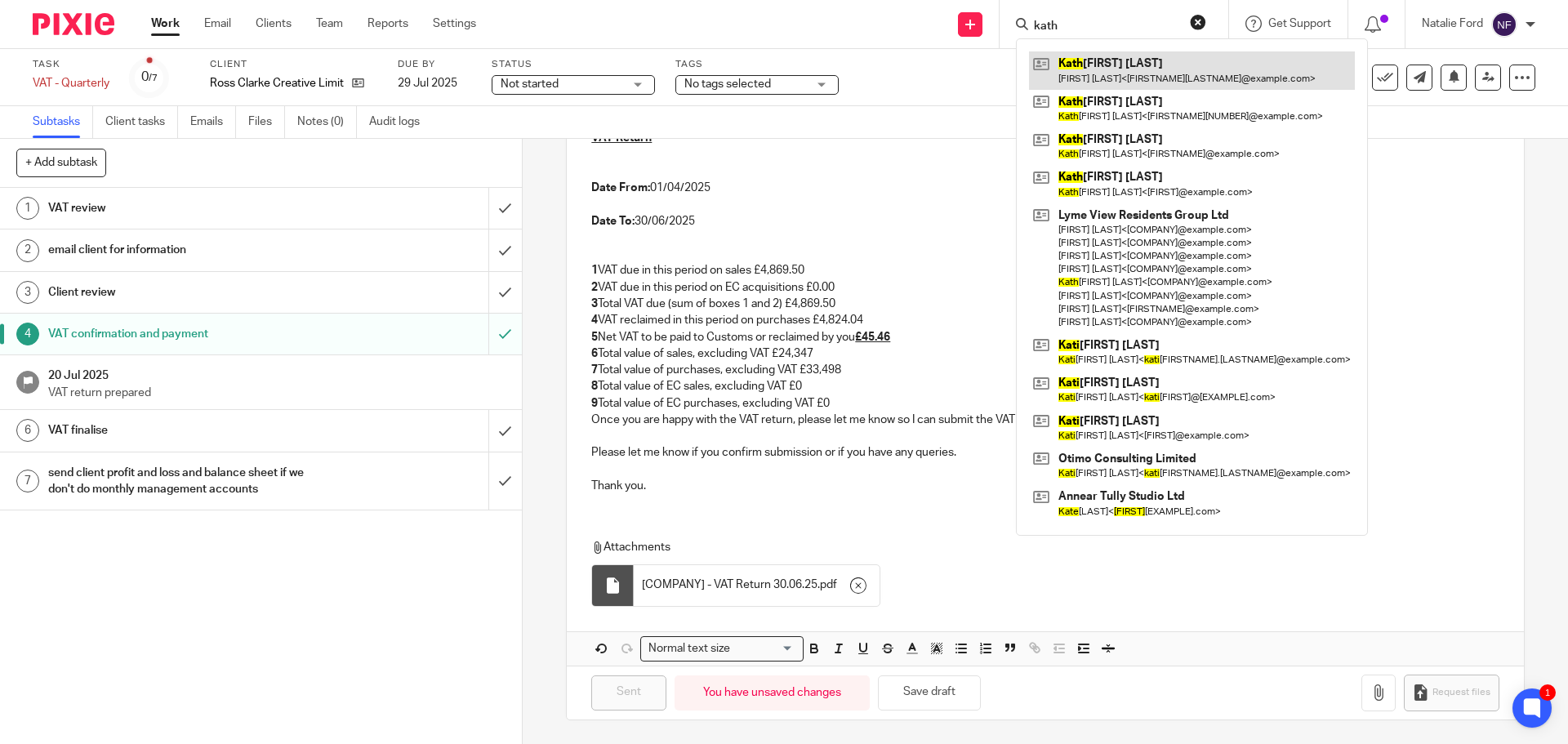 type on "kath" 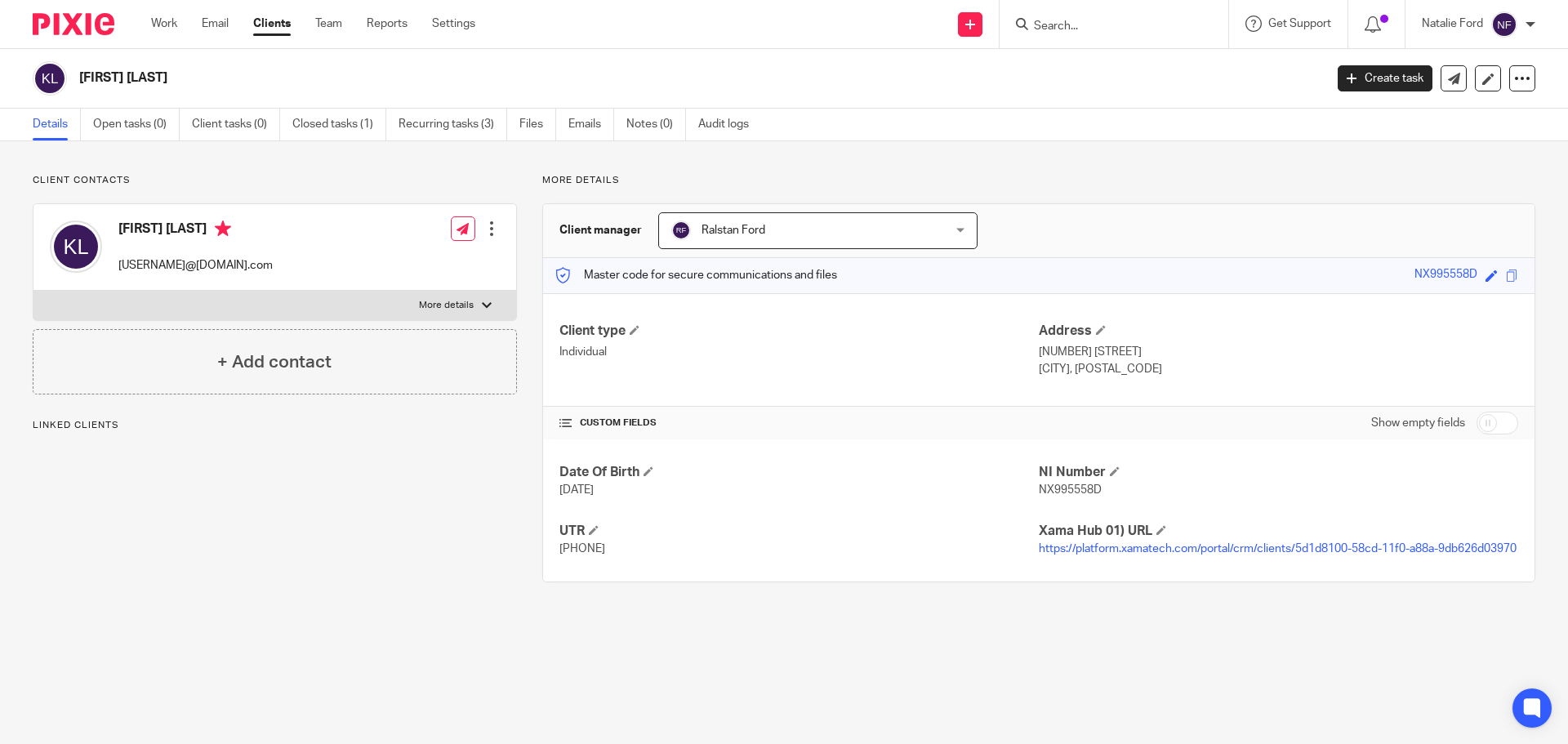 scroll, scrollTop: 0, scrollLeft: 0, axis: both 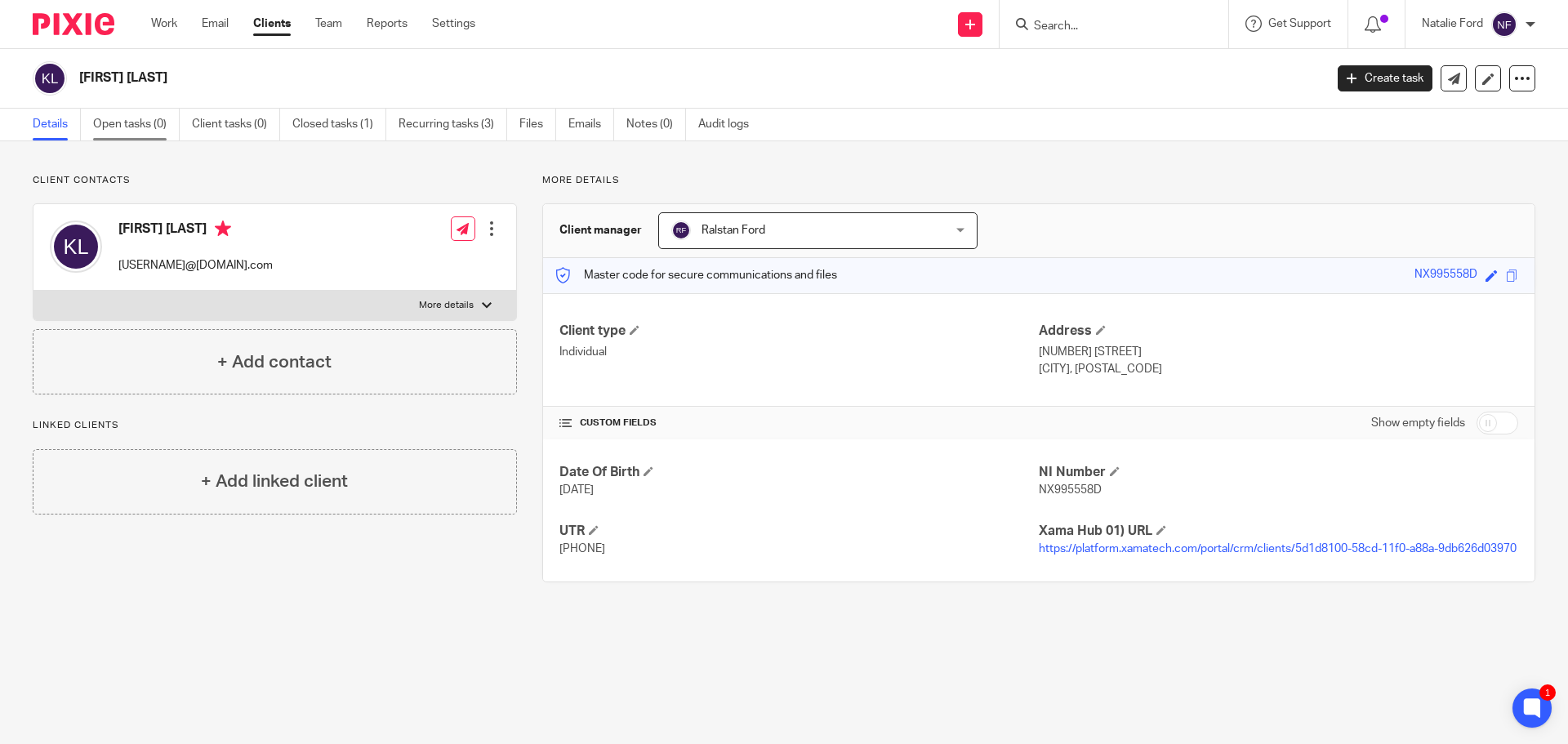 click on "Open tasks (0)" at bounding box center (136, 124) 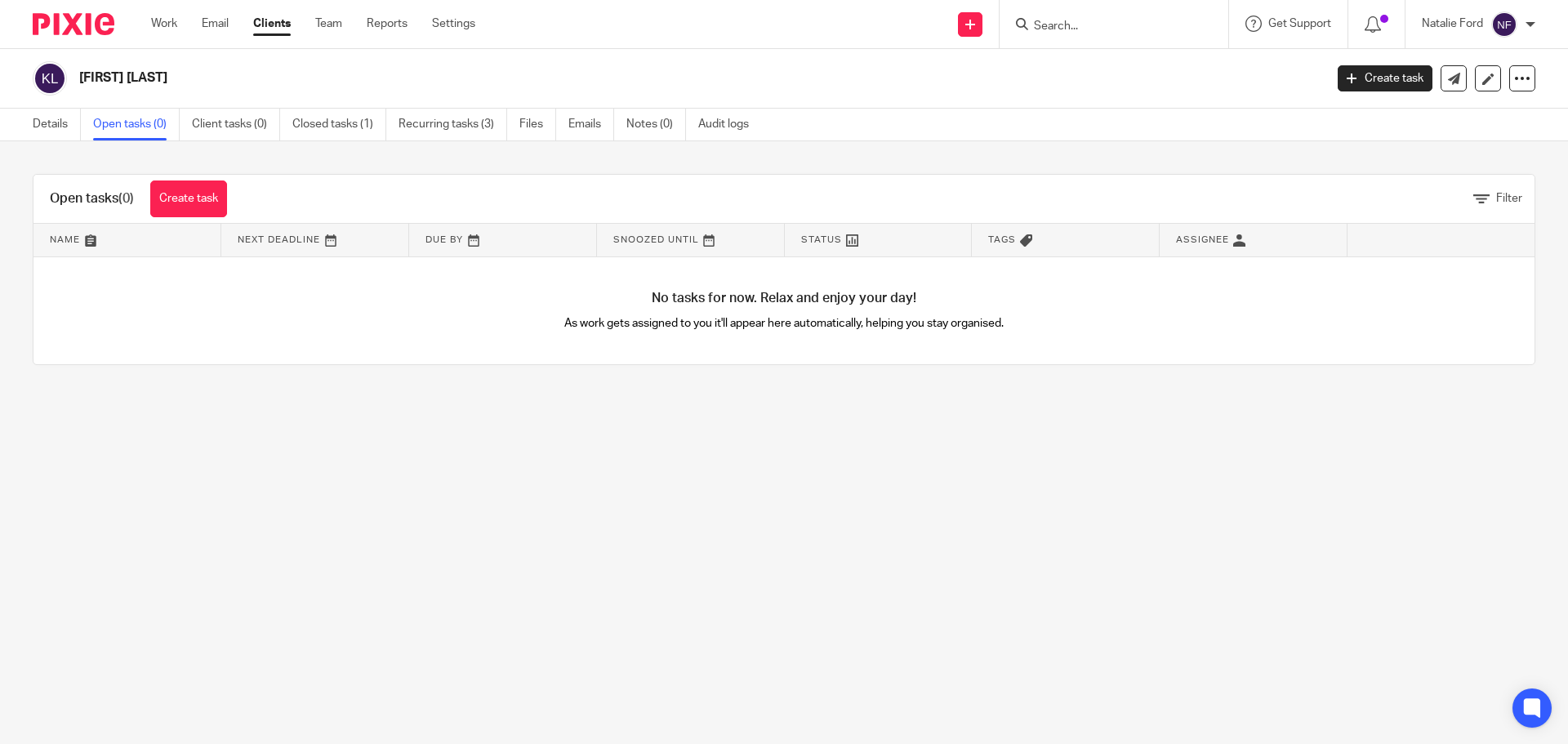 scroll, scrollTop: 0, scrollLeft: 0, axis: both 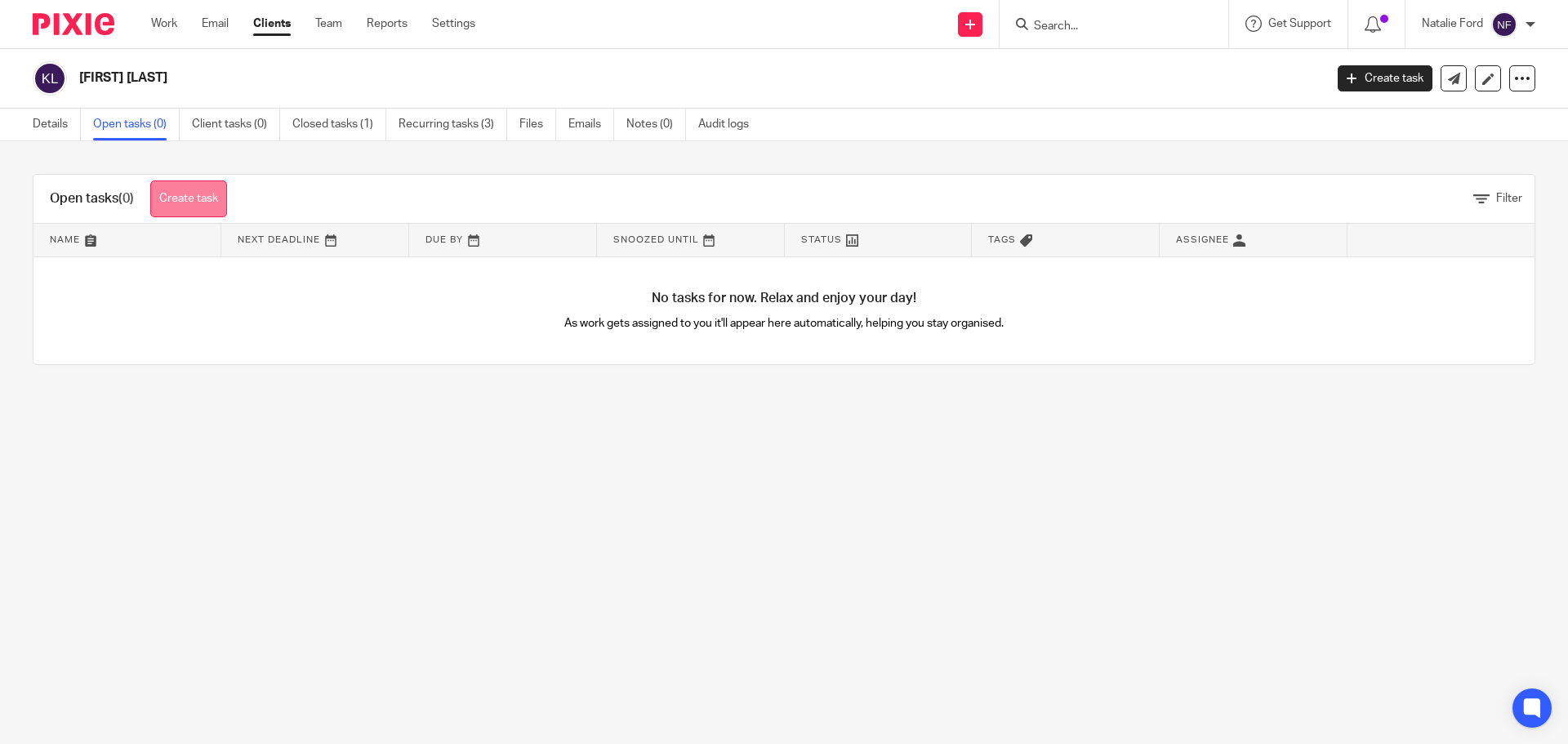 click on "Create task" at bounding box center [189, 198] 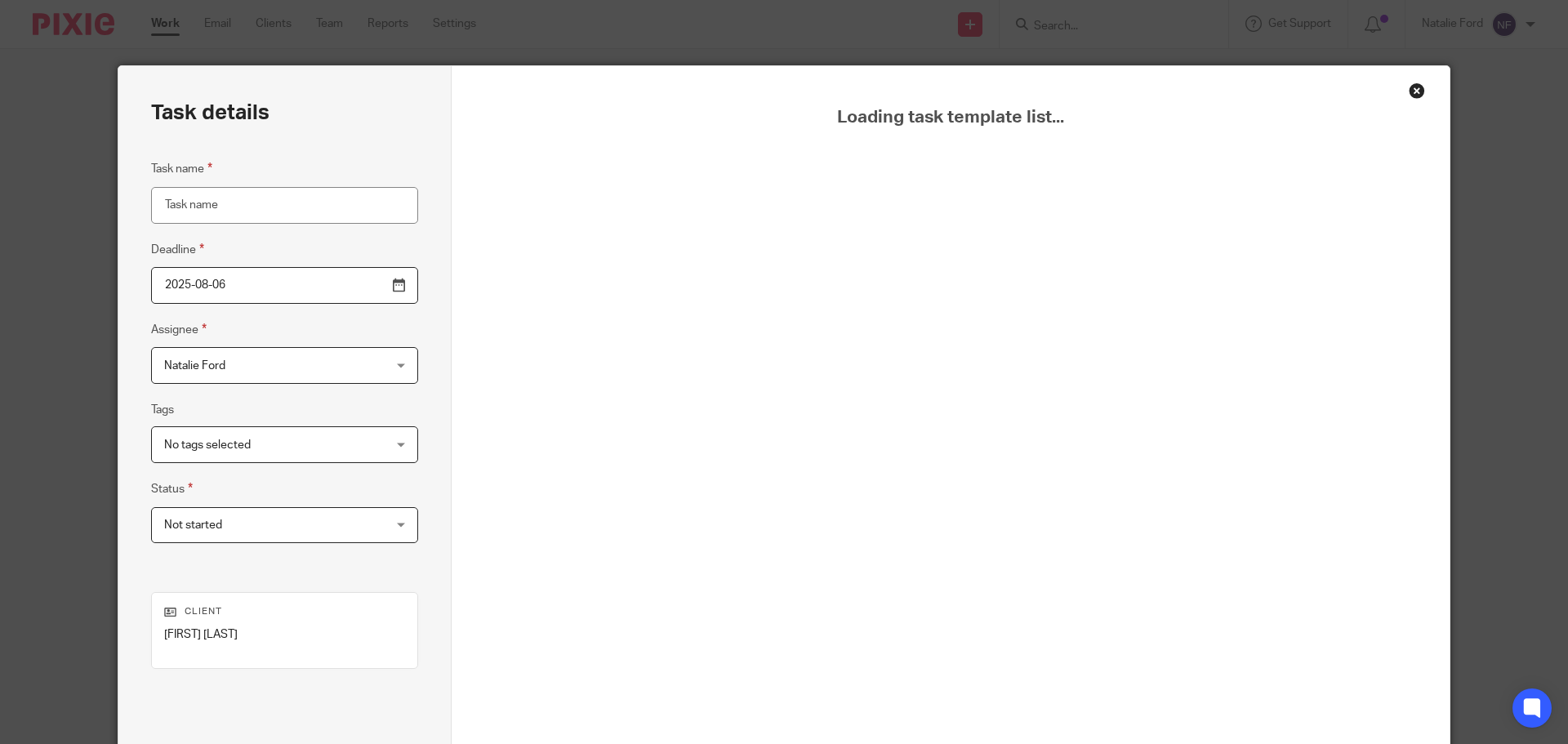 scroll, scrollTop: 0, scrollLeft: 0, axis: both 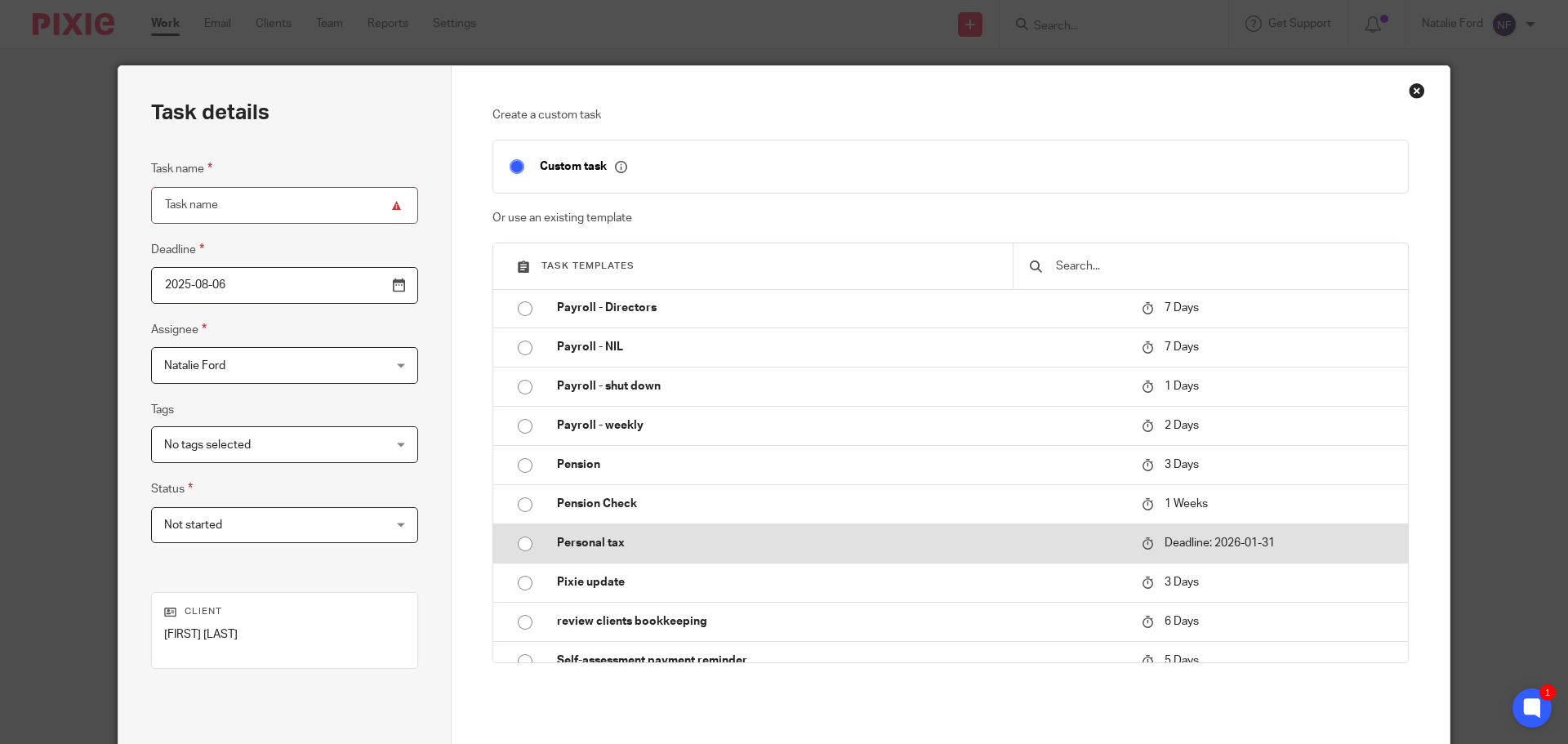 click on "Personal tax" at bounding box center [841, 543] 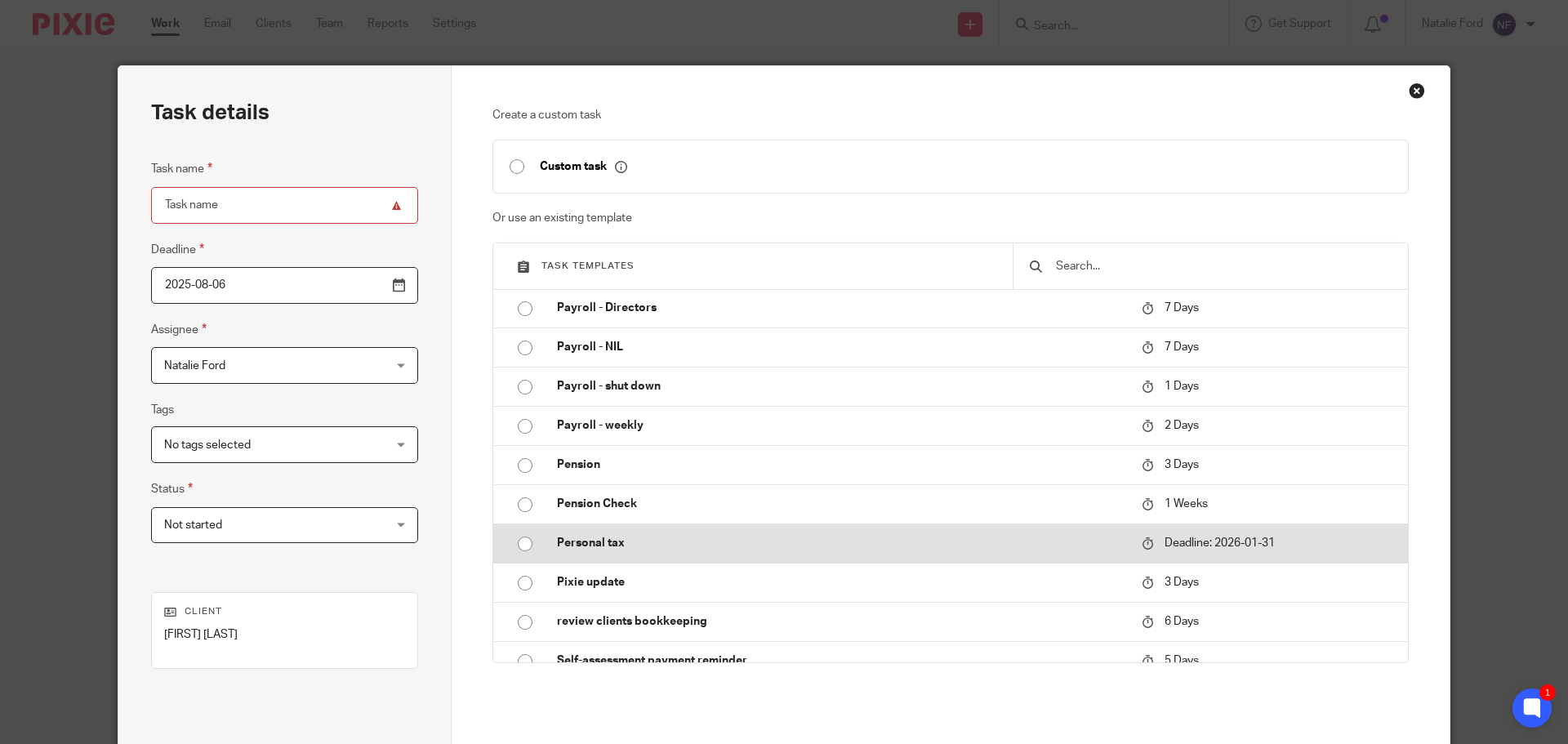 type on "2026-01-31" 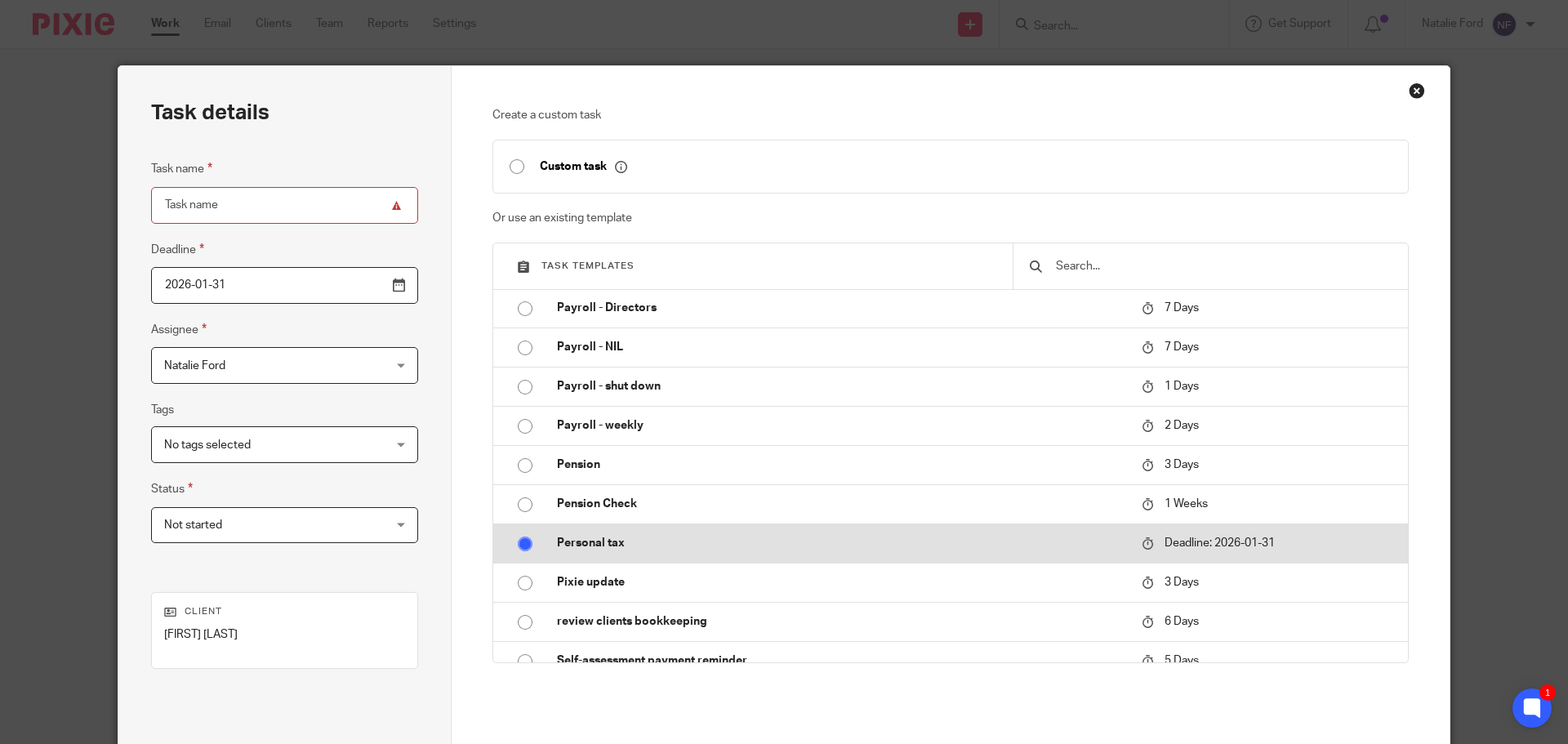 type on "Personal tax" 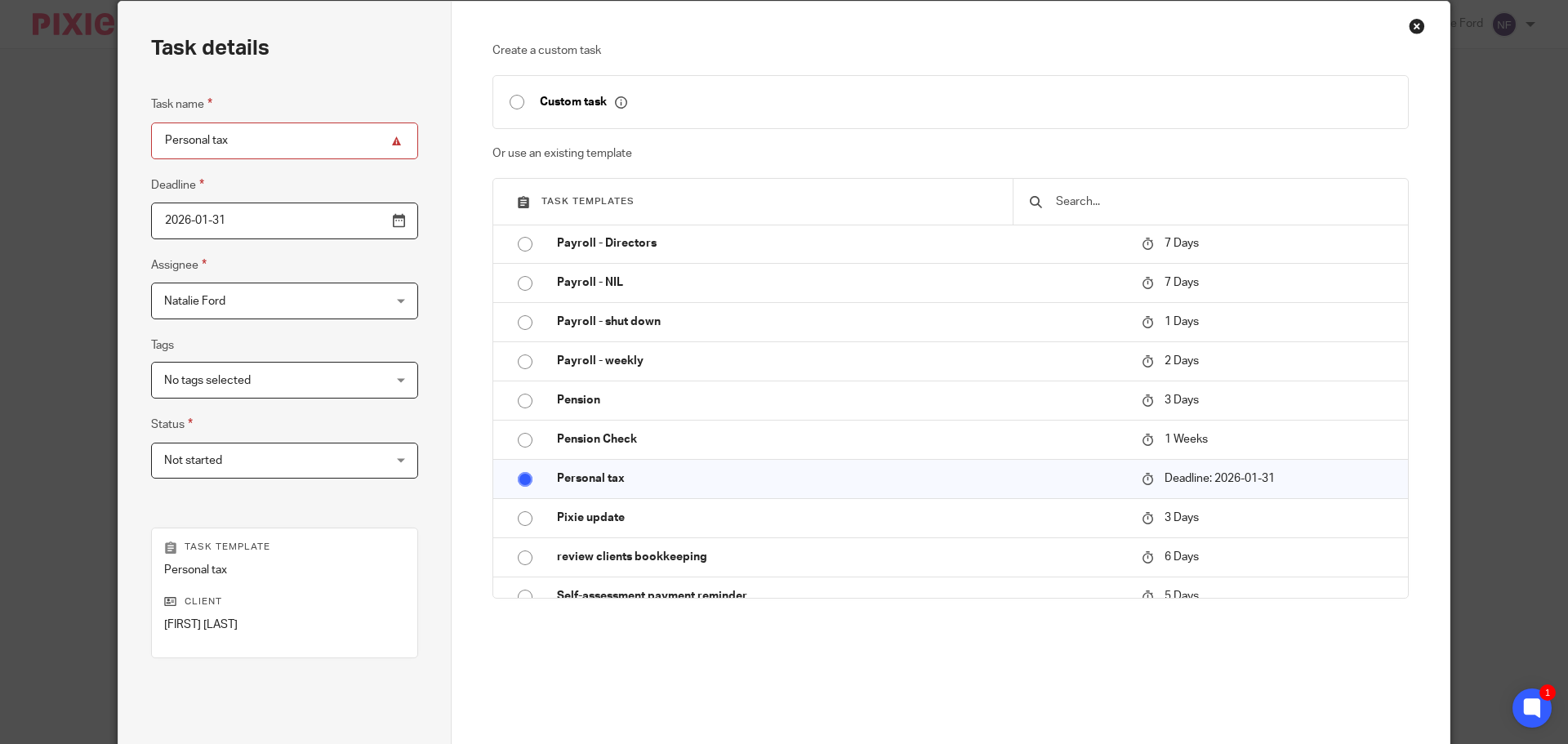scroll, scrollTop: 163, scrollLeft: 0, axis: vertical 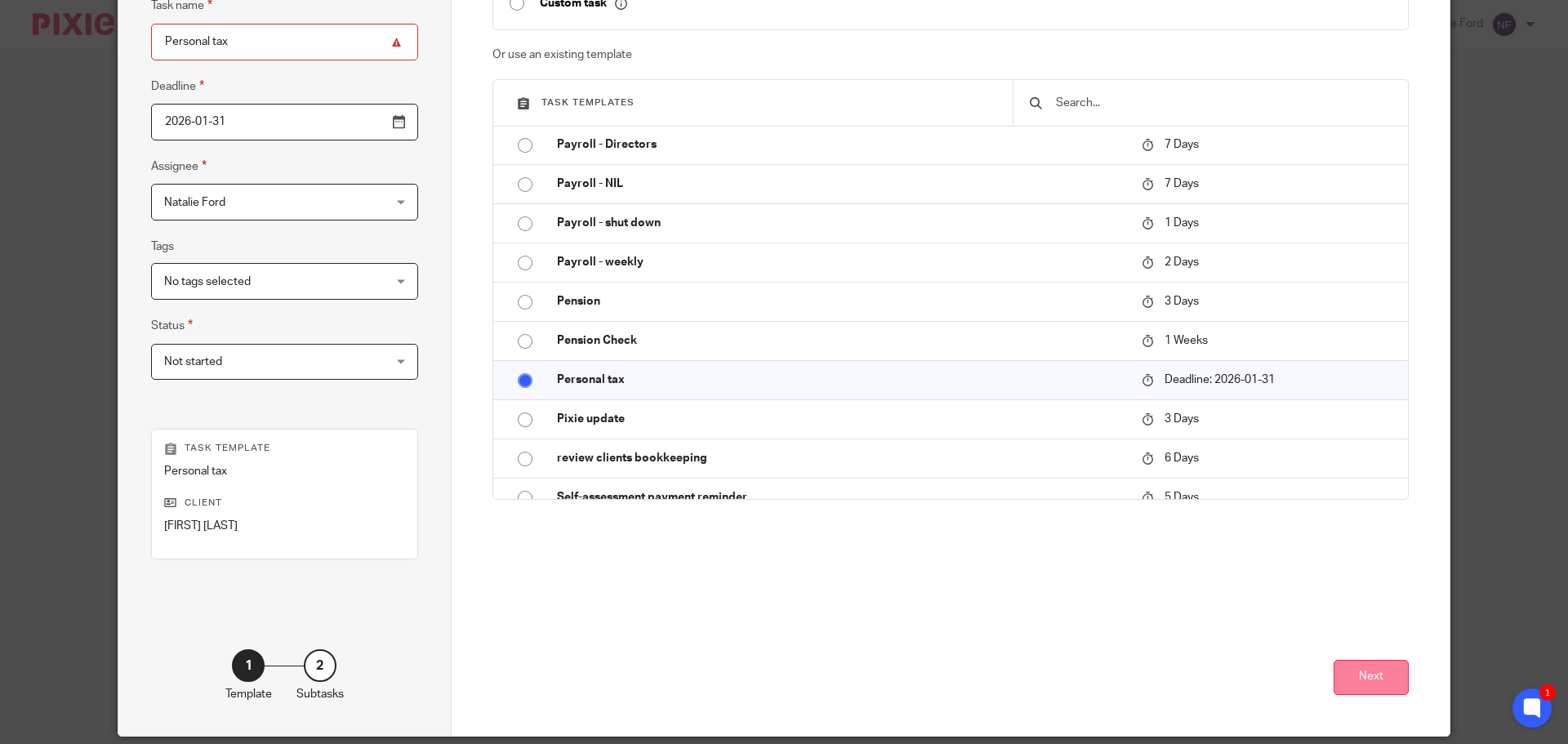 click on "Next" at bounding box center (1371, 677) 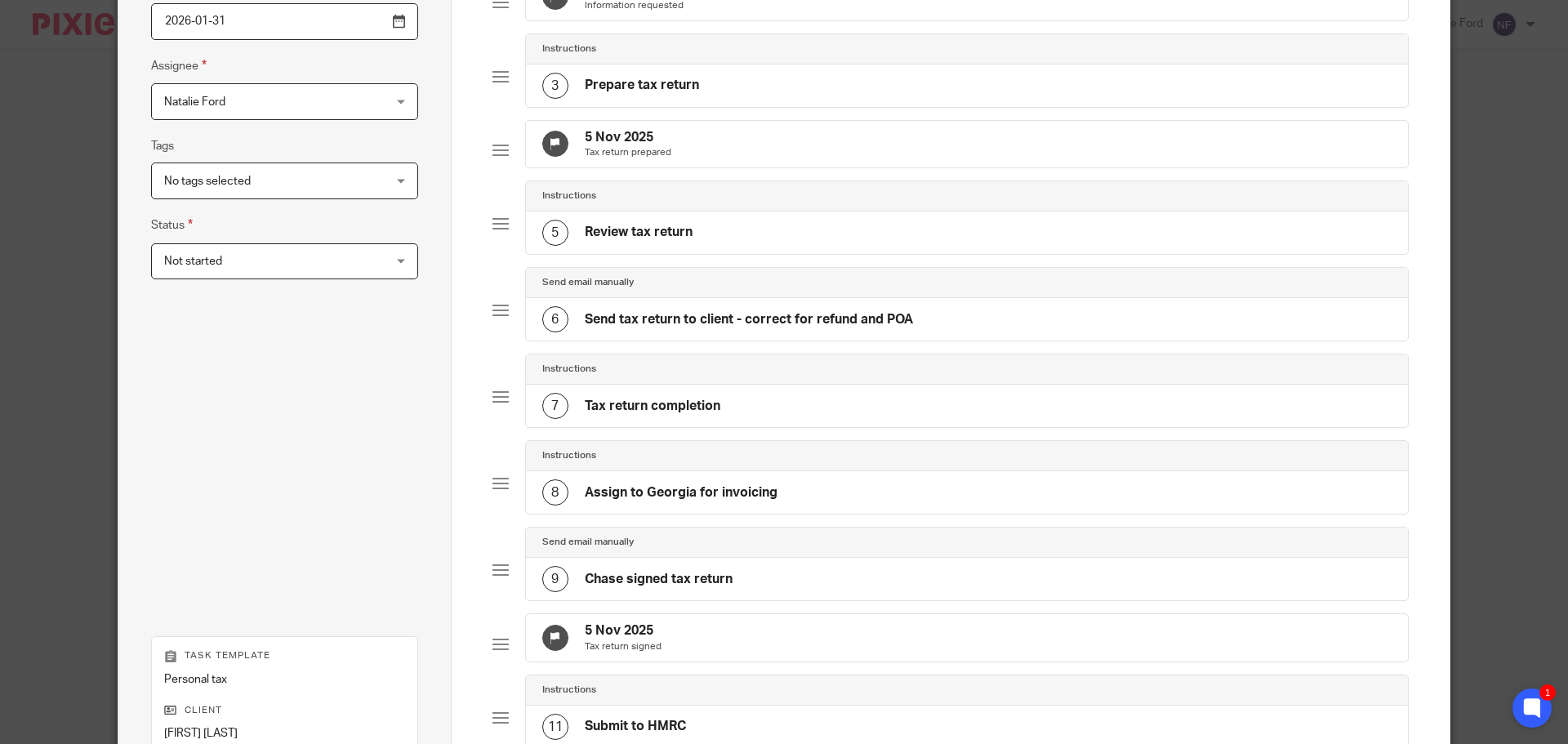 scroll, scrollTop: 568, scrollLeft: 0, axis: vertical 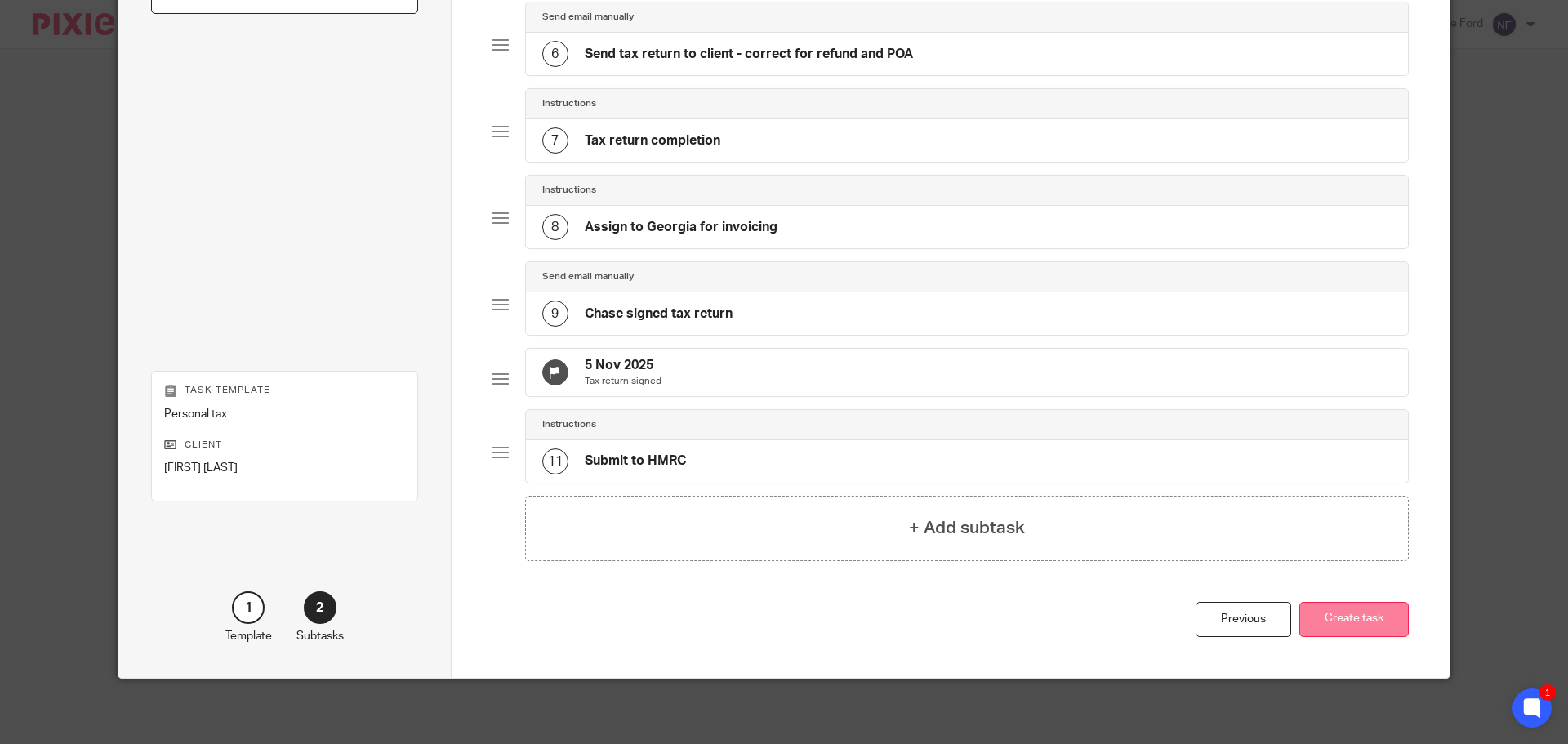 click on "Create task" at bounding box center [1354, 619] 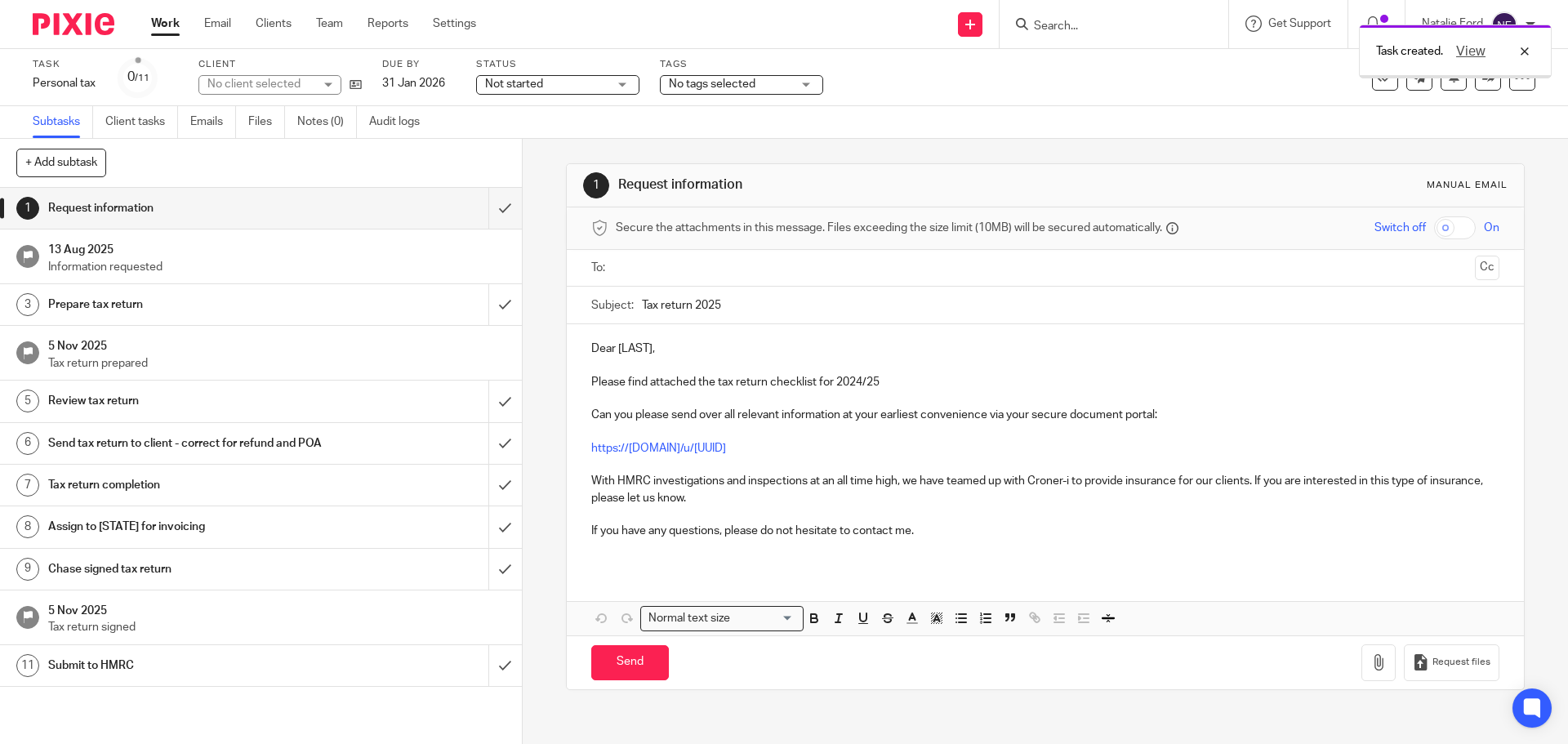 scroll, scrollTop: 0, scrollLeft: 0, axis: both 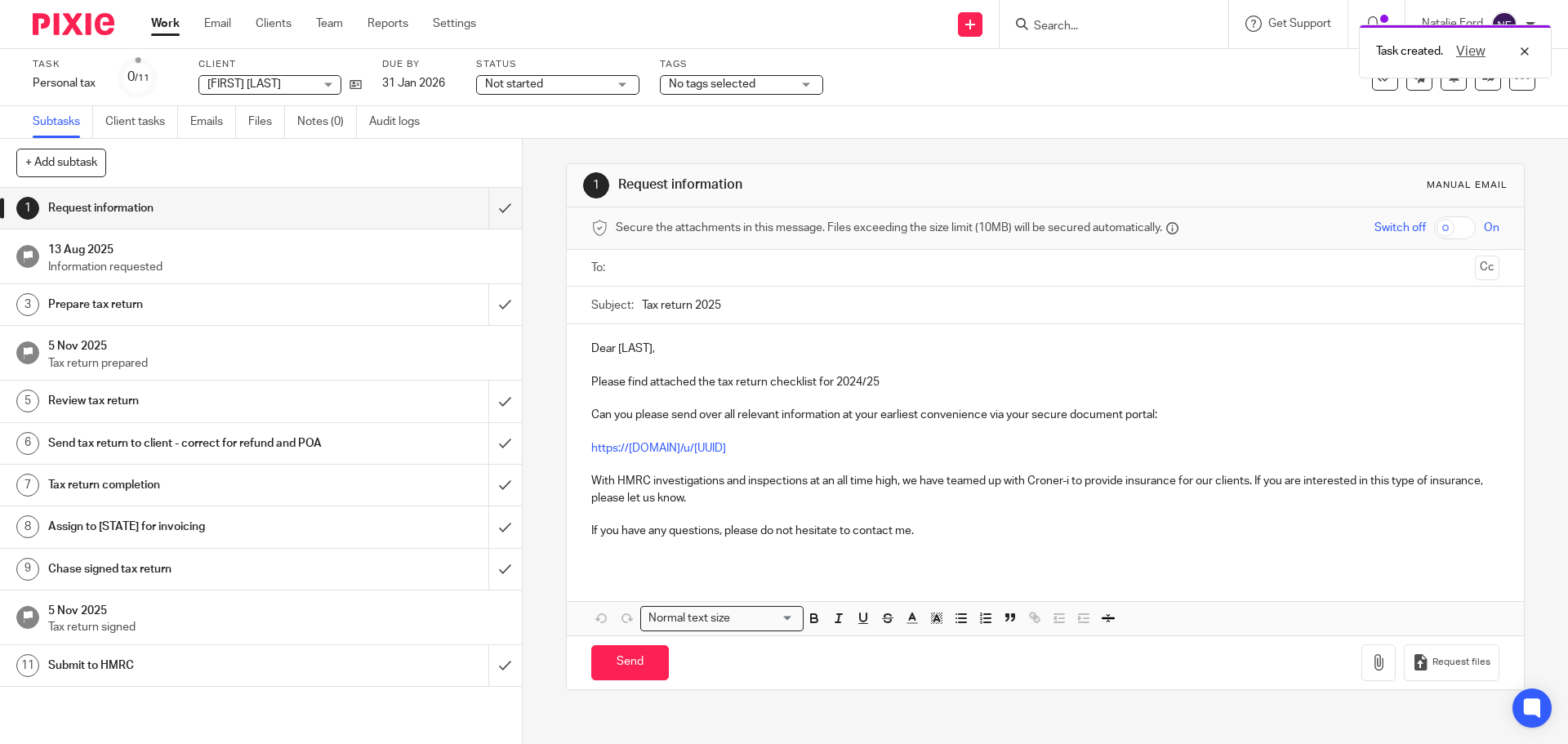 click on "Send tax return to client - correct for refund and POA" at bounding box center [189, 443] 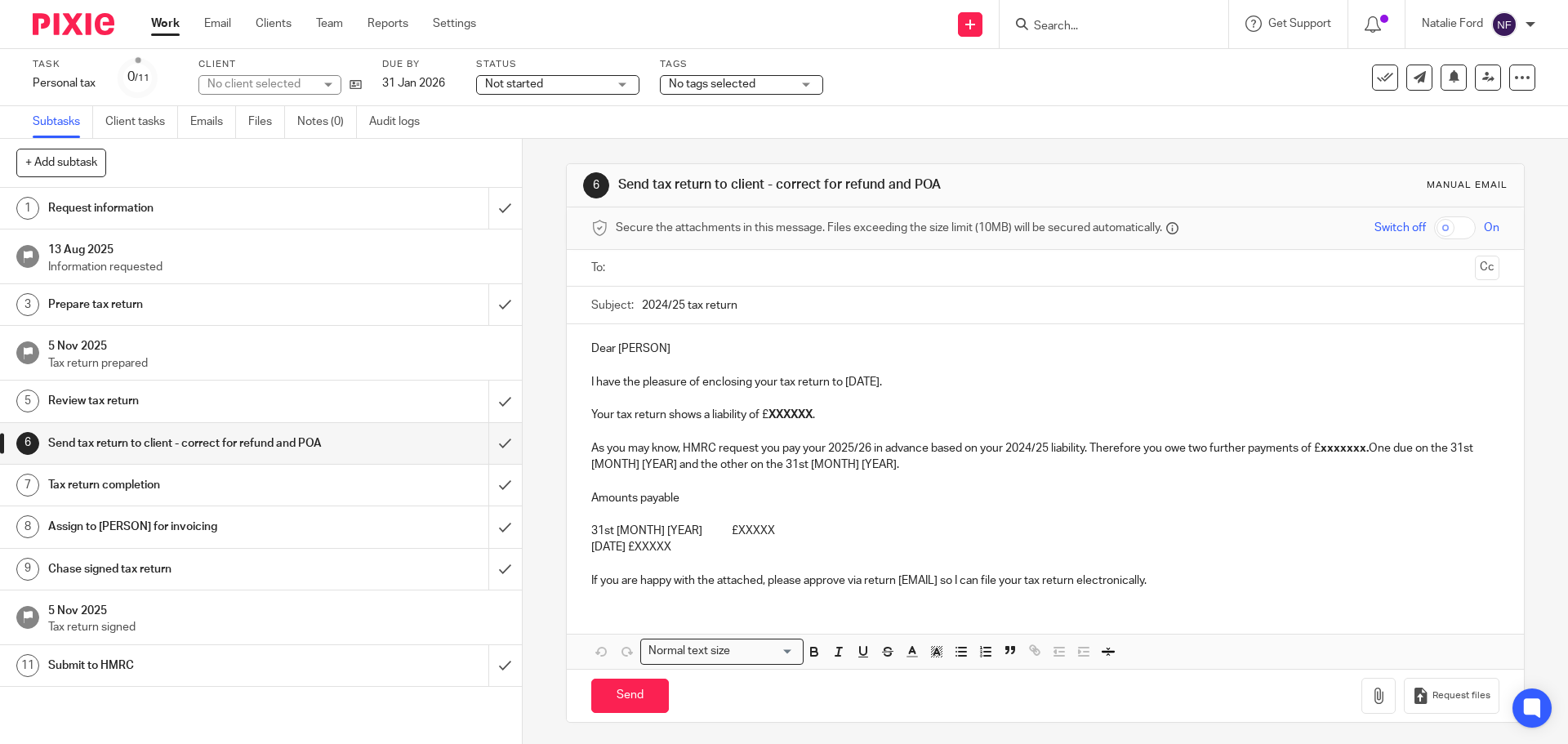 scroll, scrollTop: 0, scrollLeft: 0, axis: both 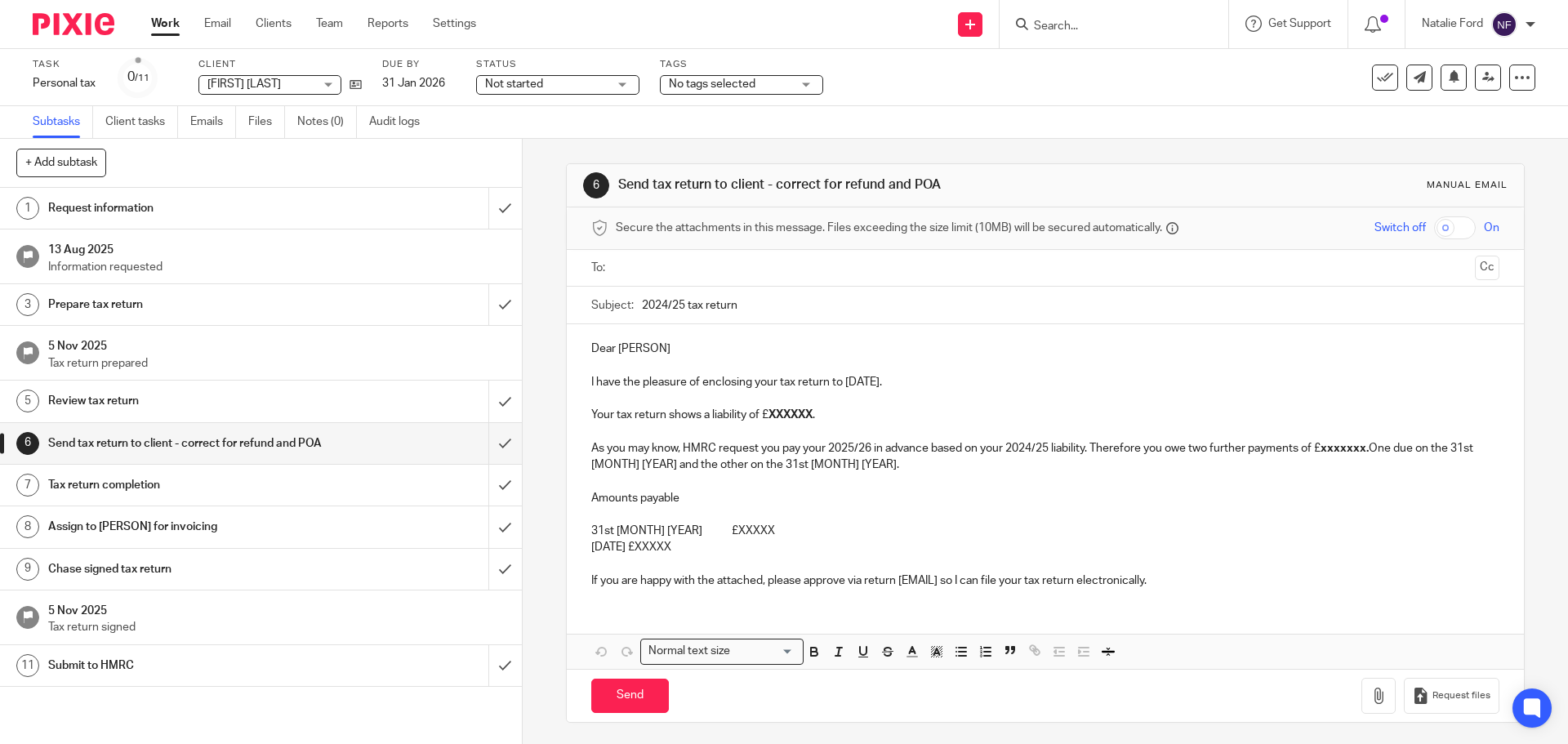 click on "If you are happy with the attached, please approve via return email so I can file your tax return electronically." at bounding box center (1045, 581) 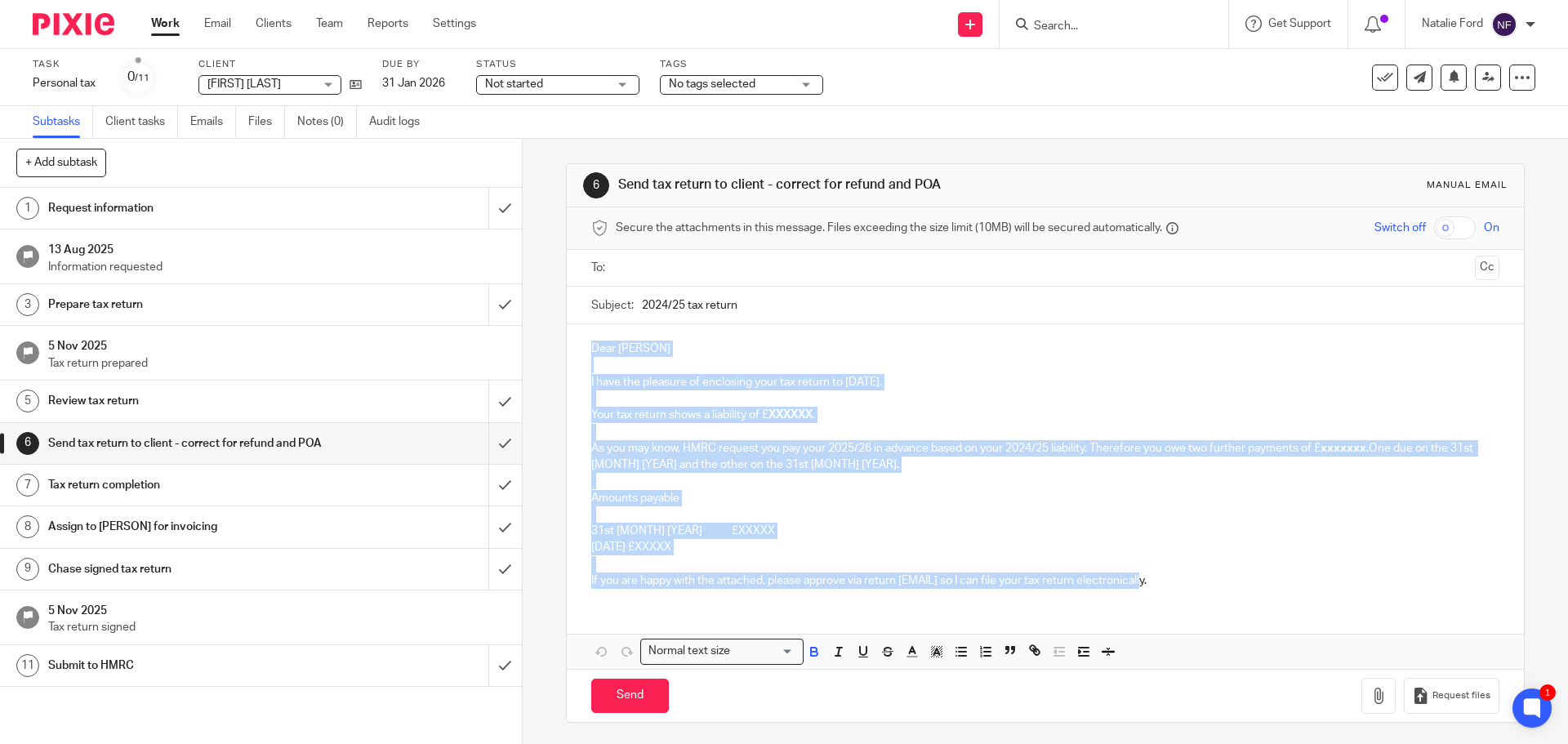 drag, startPoint x: 1156, startPoint y: 577, endPoint x: 577, endPoint y: 350, distance: 621.9084 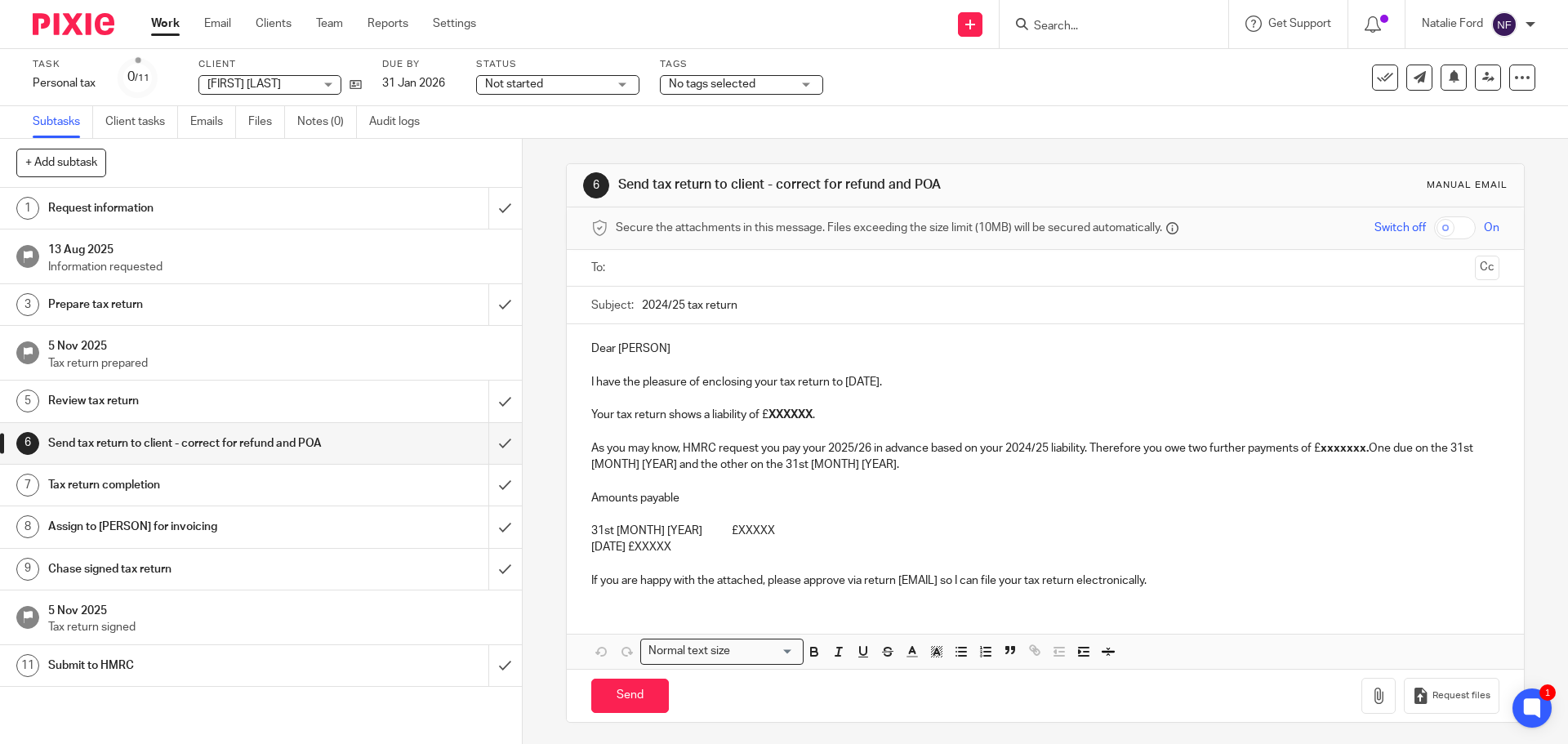 click at bounding box center (1106, 27) 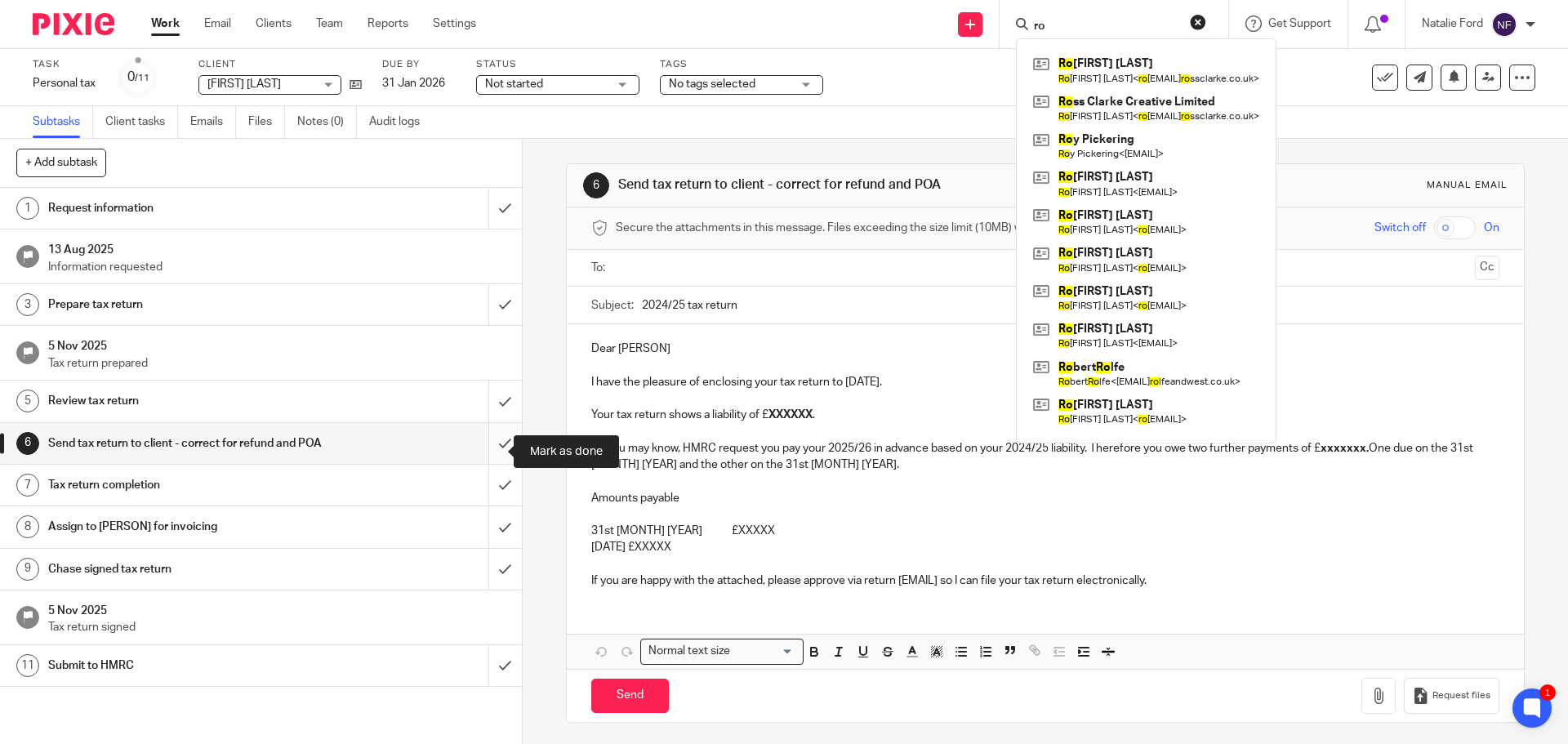 type on "ro" 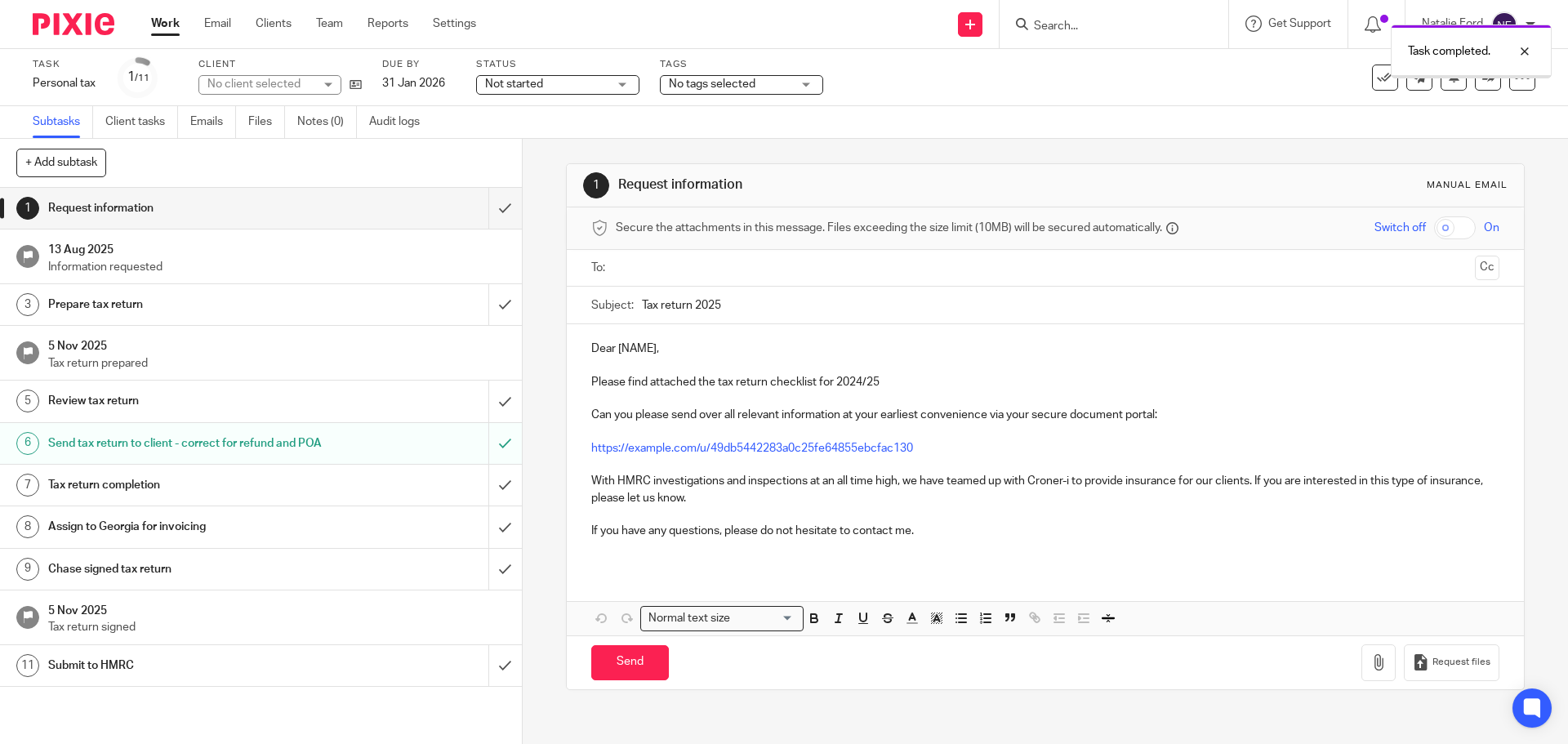 click at bounding box center [1119, 24] 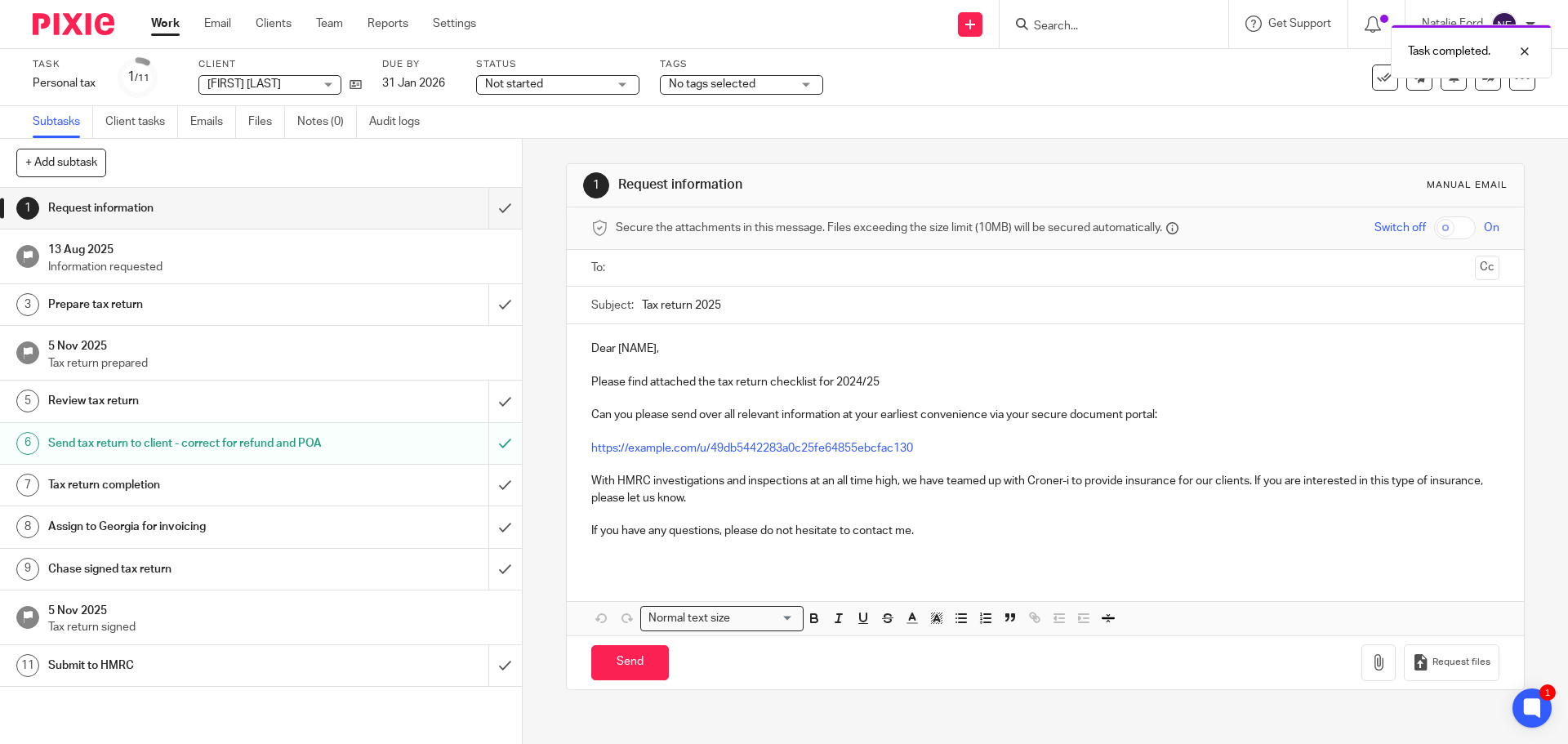click on "Task completed." at bounding box center [1168, 47] 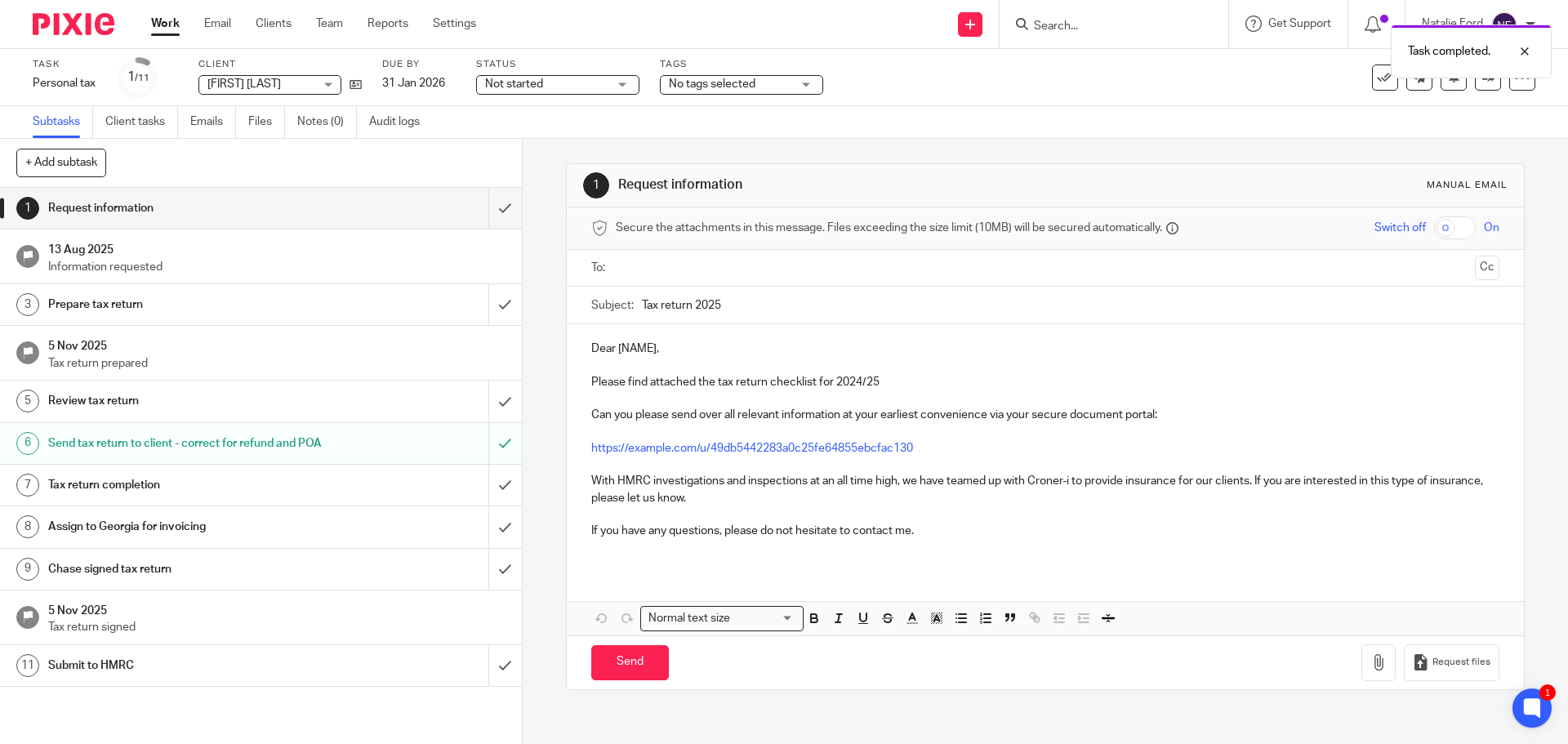click on "Task completed." at bounding box center [1168, 47] 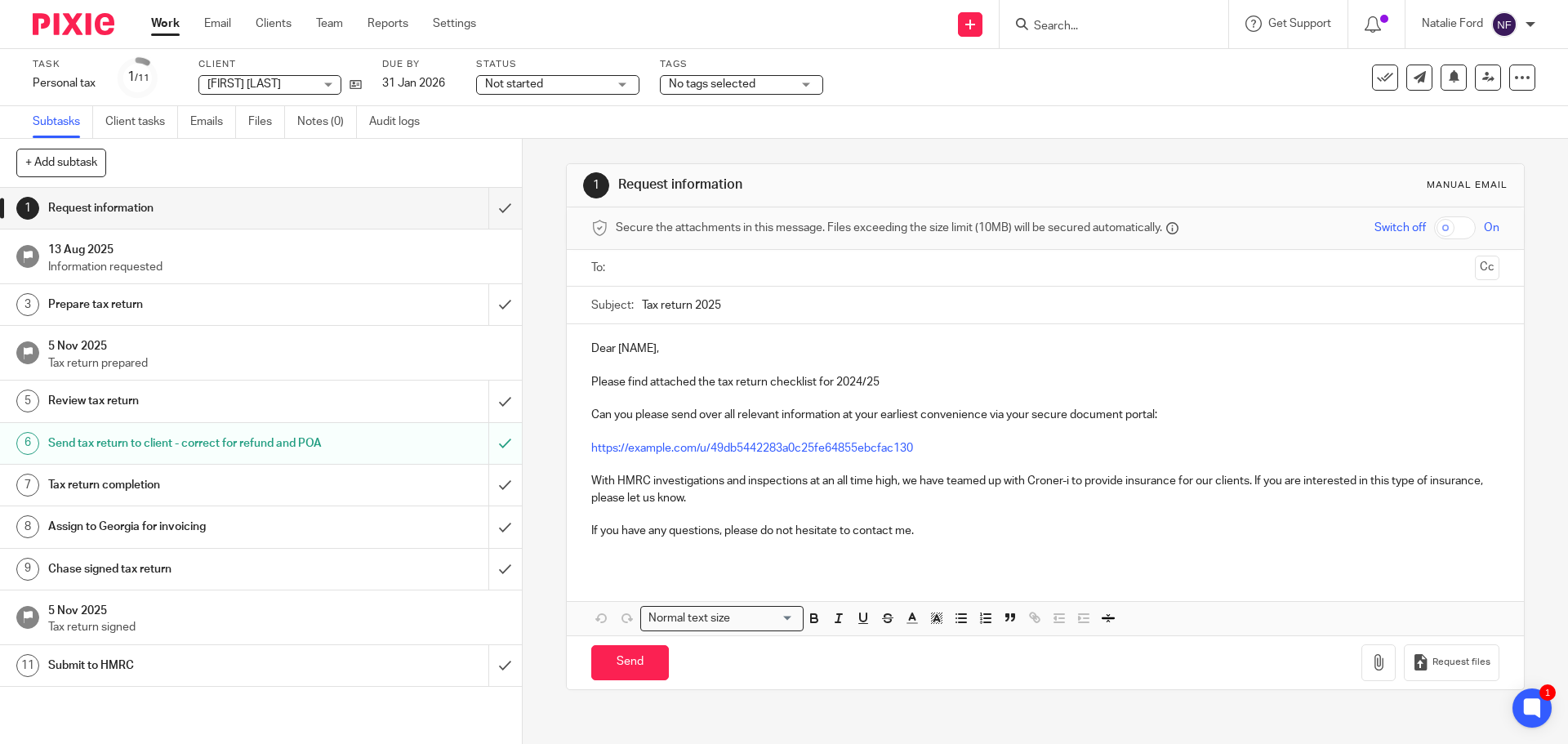 click at bounding box center [1106, 27] 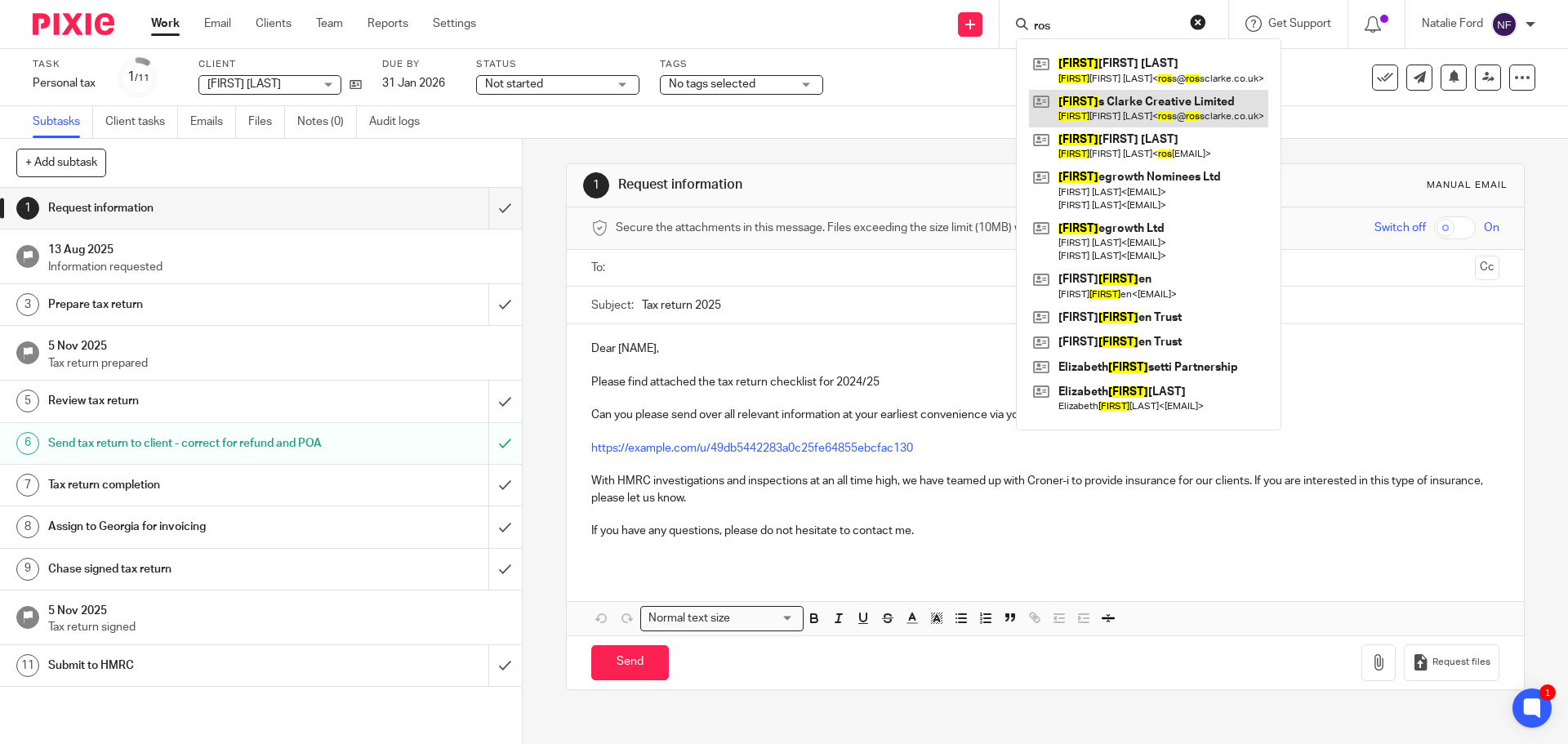 type on "ros" 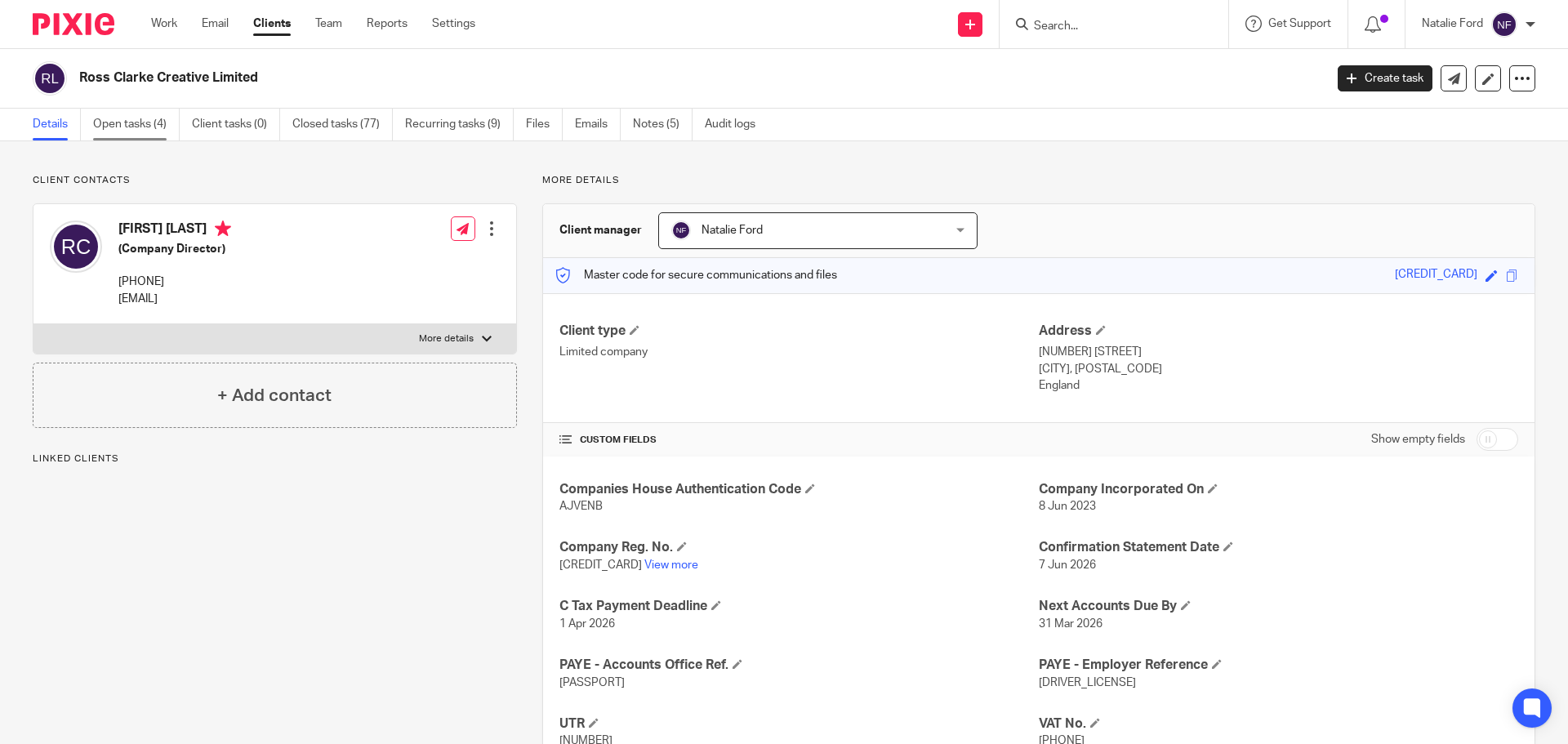 scroll, scrollTop: 0, scrollLeft: 0, axis: both 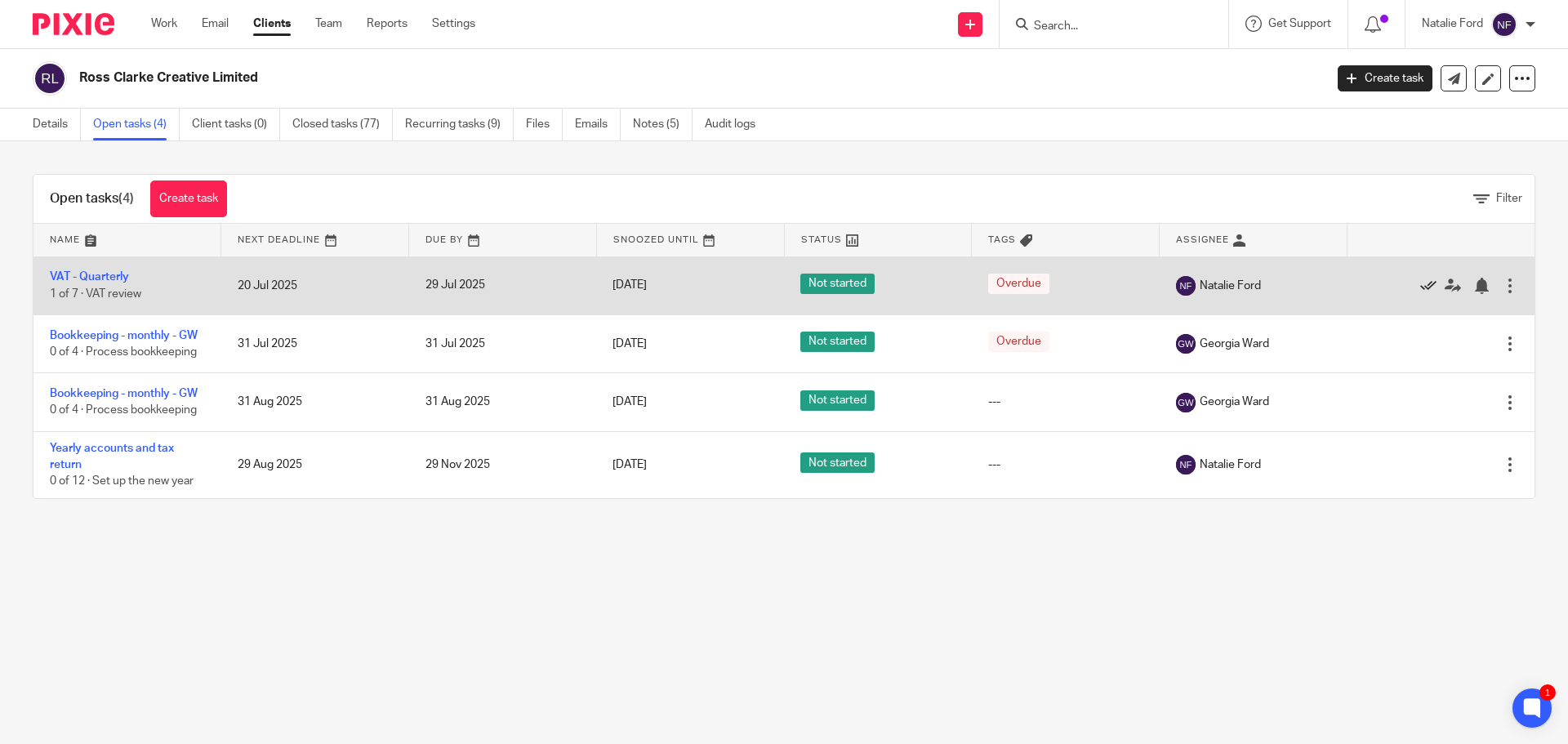 click at bounding box center [1428, 286] 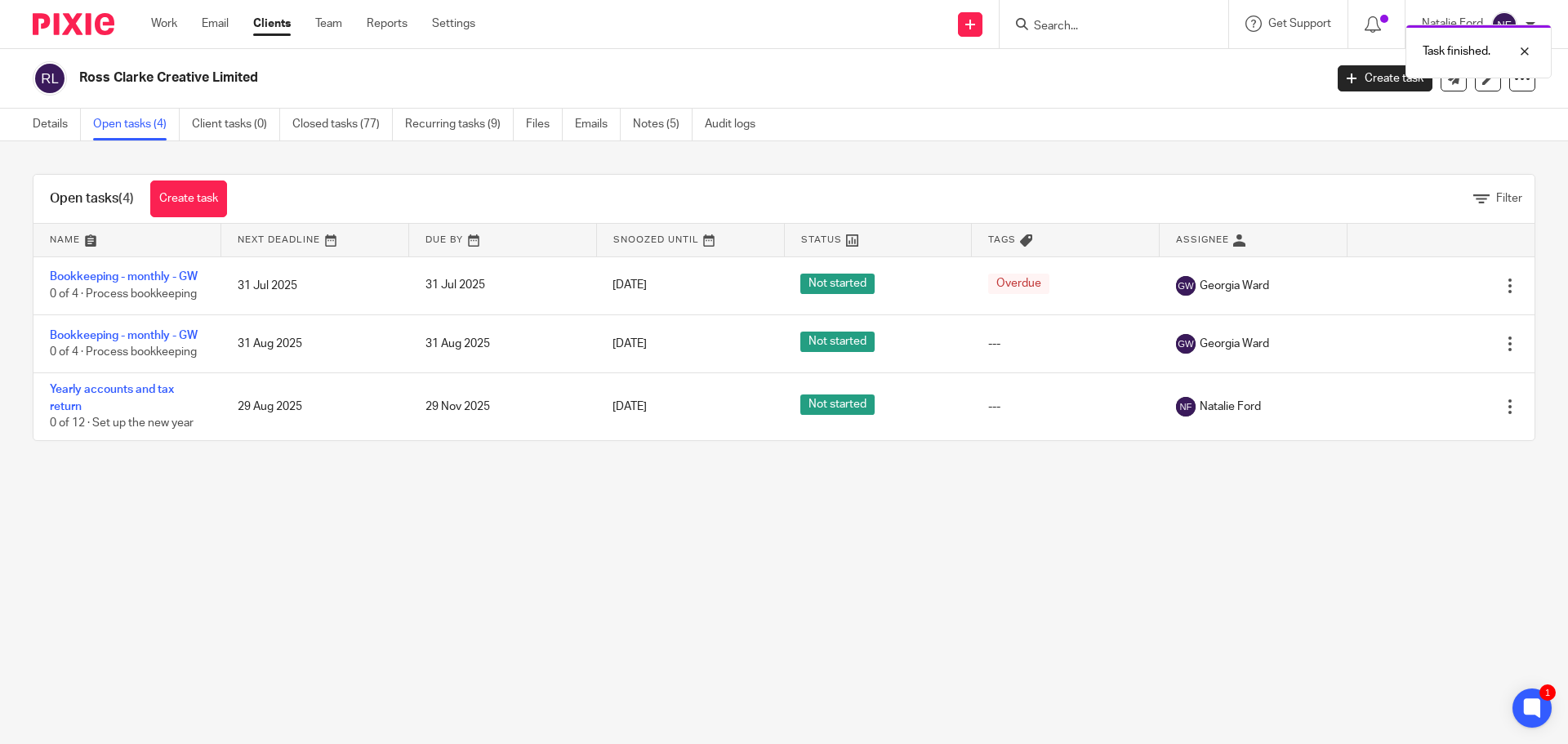 click at bounding box center [1428, 286] 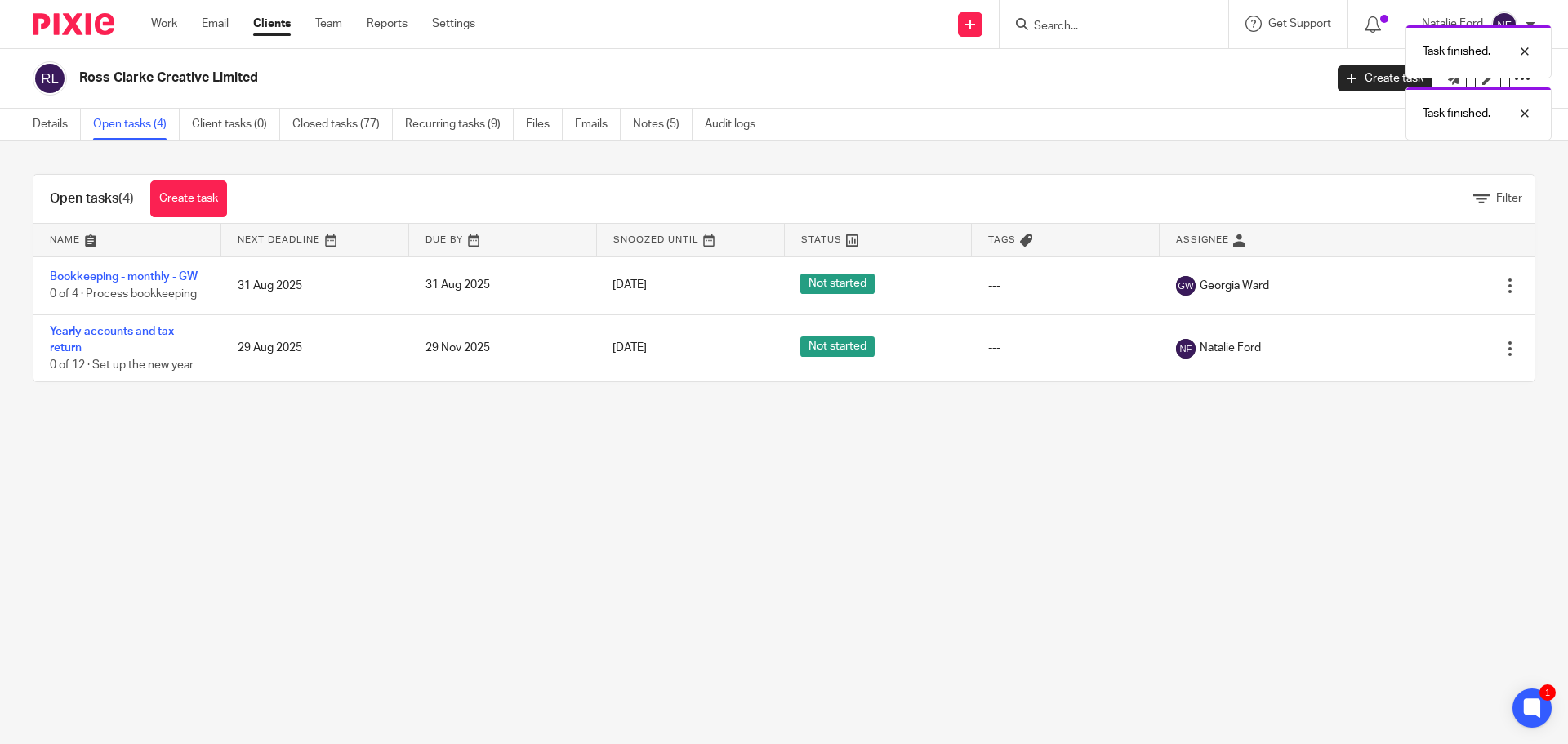 click at bounding box center [1428, 286] 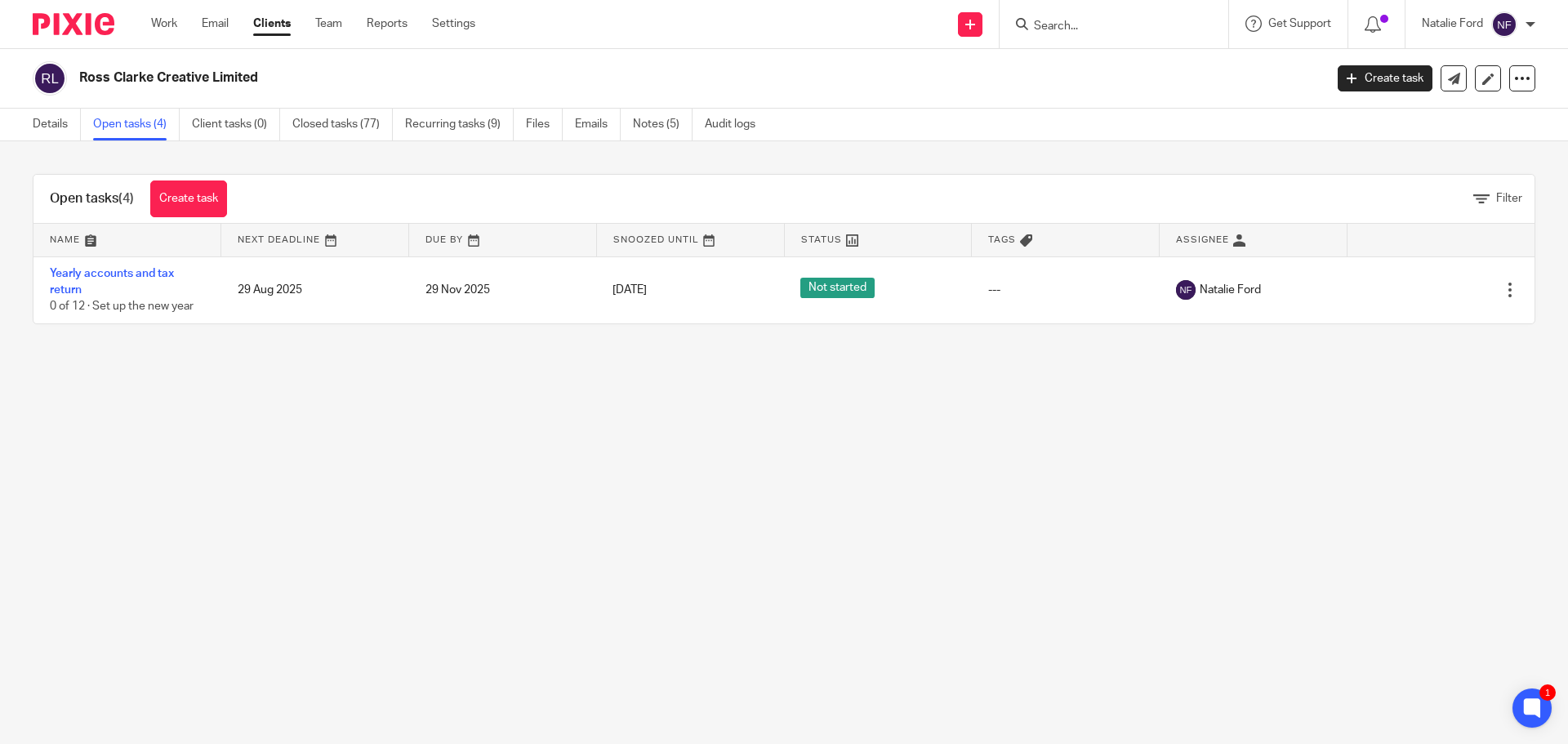 click on "Ross Clarke Creative Limited
Create task
Update from Companies House
Export data
Merge
Archive client
Delete client" at bounding box center [784, 78] 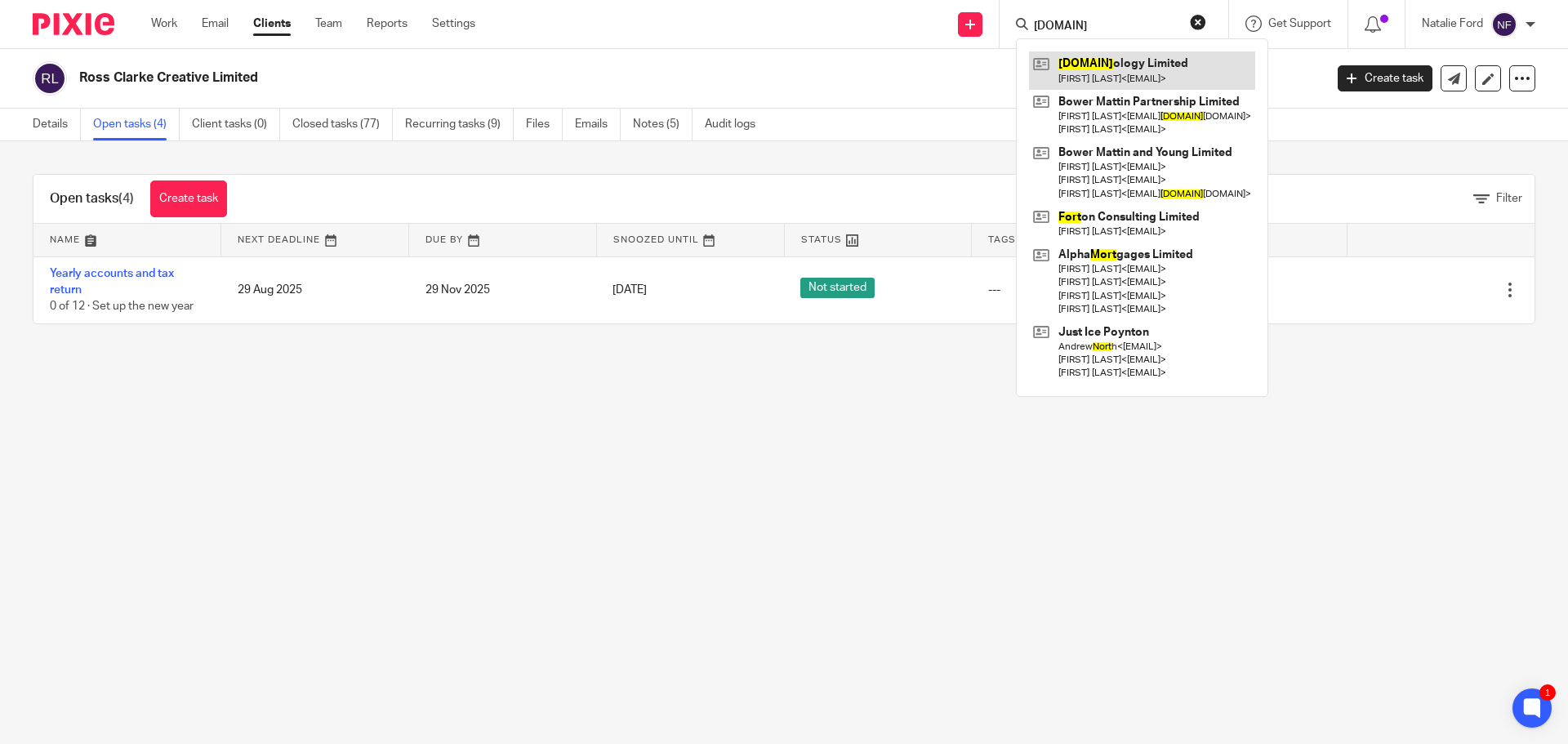 type on "TORT" 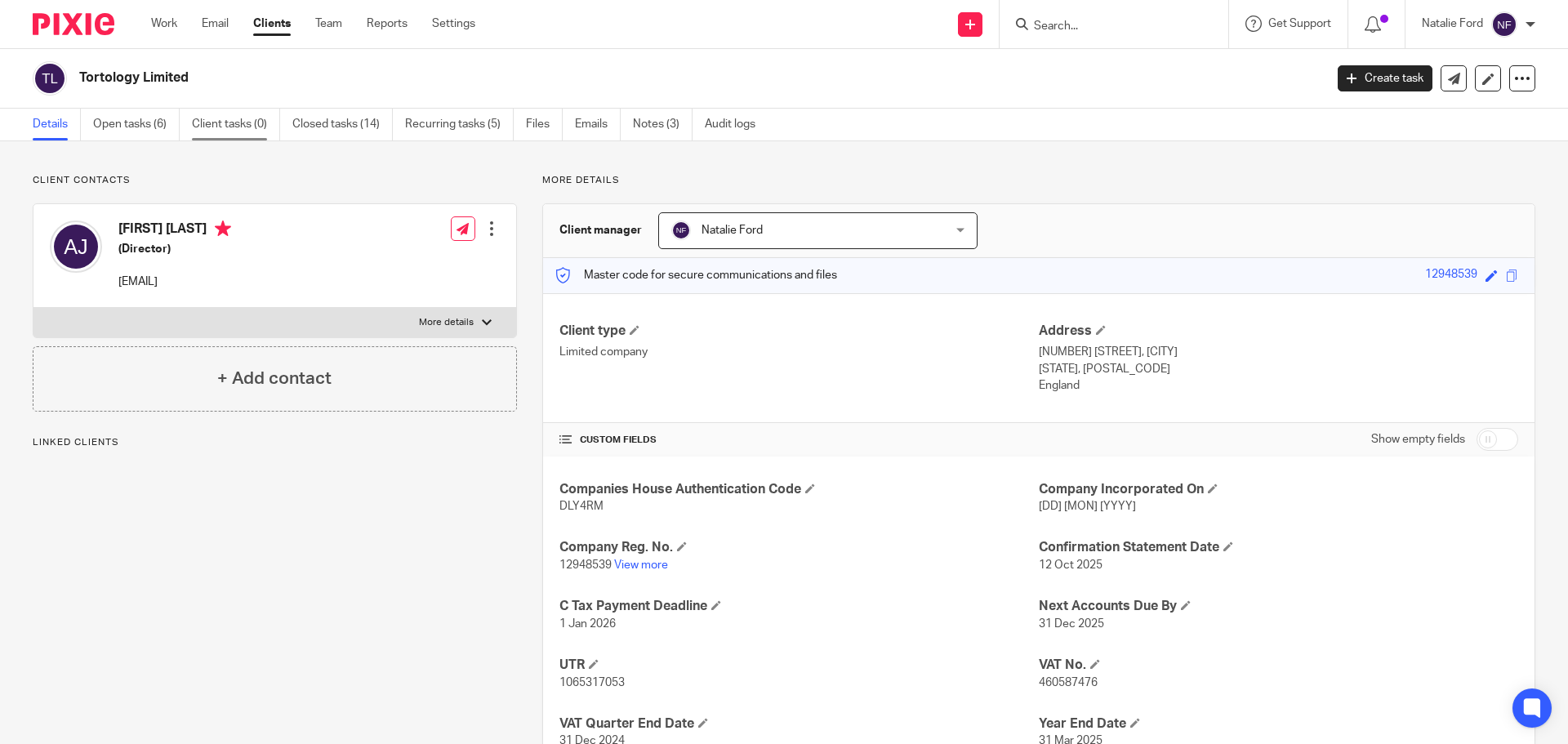 scroll, scrollTop: 0, scrollLeft: 0, axis: both 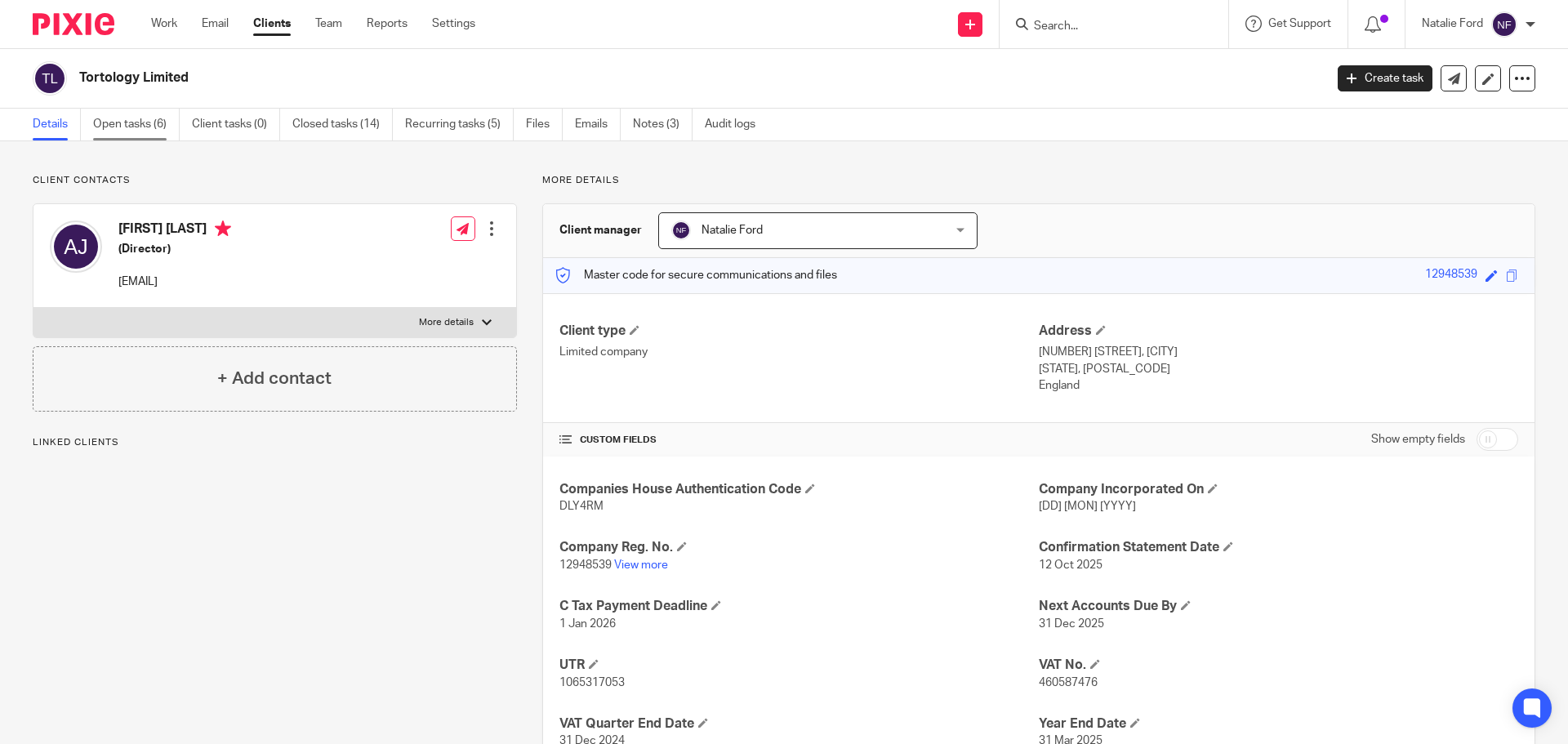 click on "Open tasks (6)" at bounding box center [136, 124] 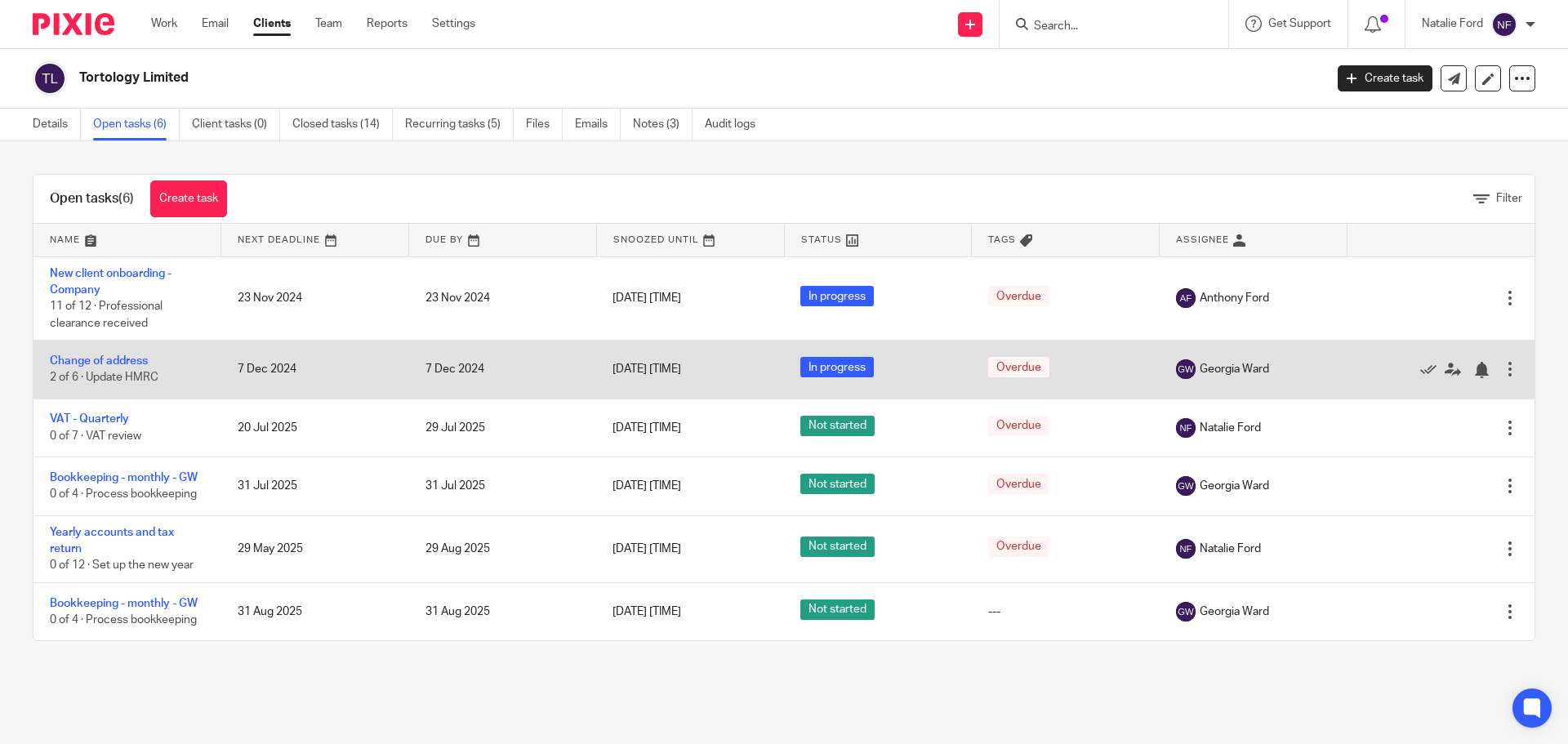 scroll, scrollTop: 0, scrollLeft: 0, axis: both 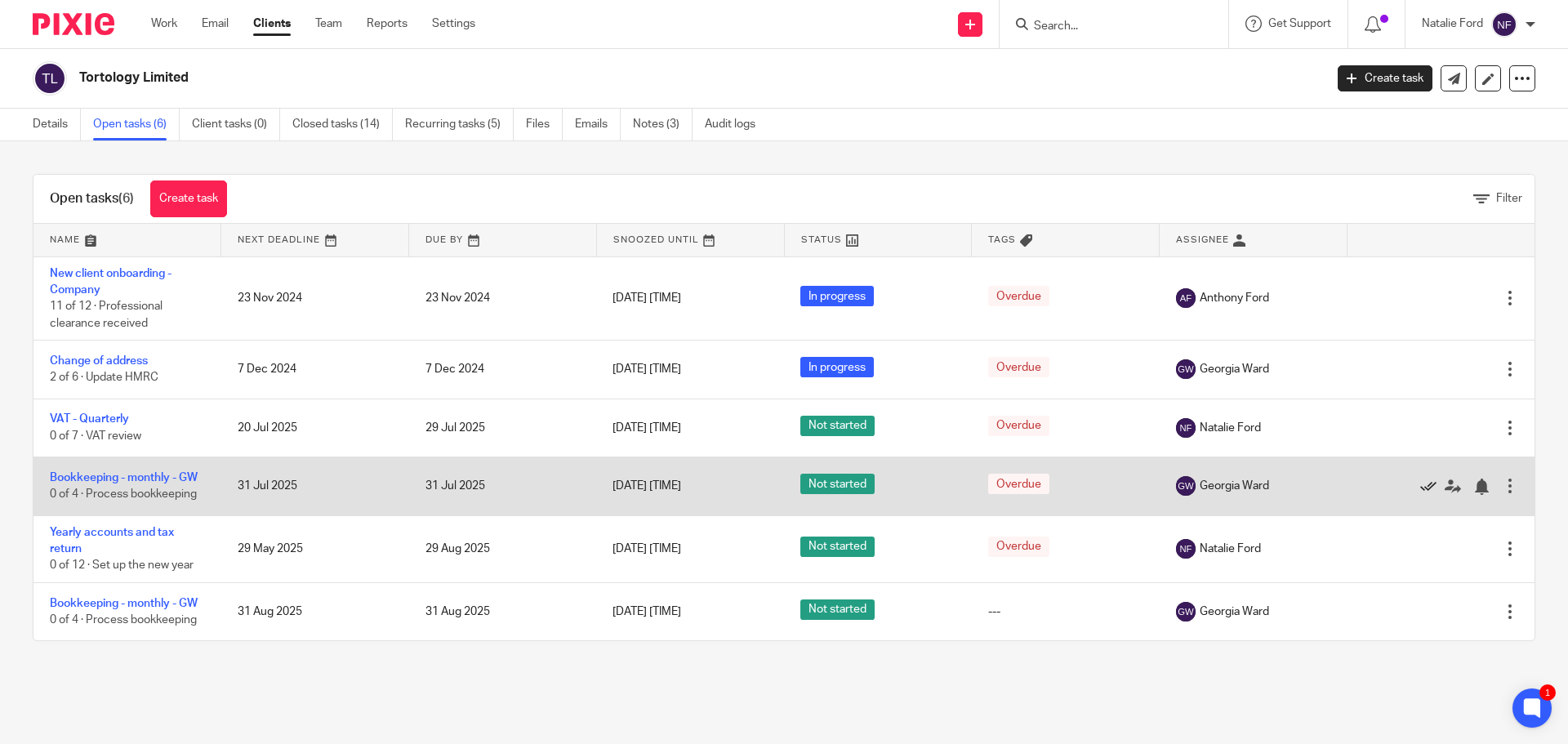 click at bounding box center [1428, 487] 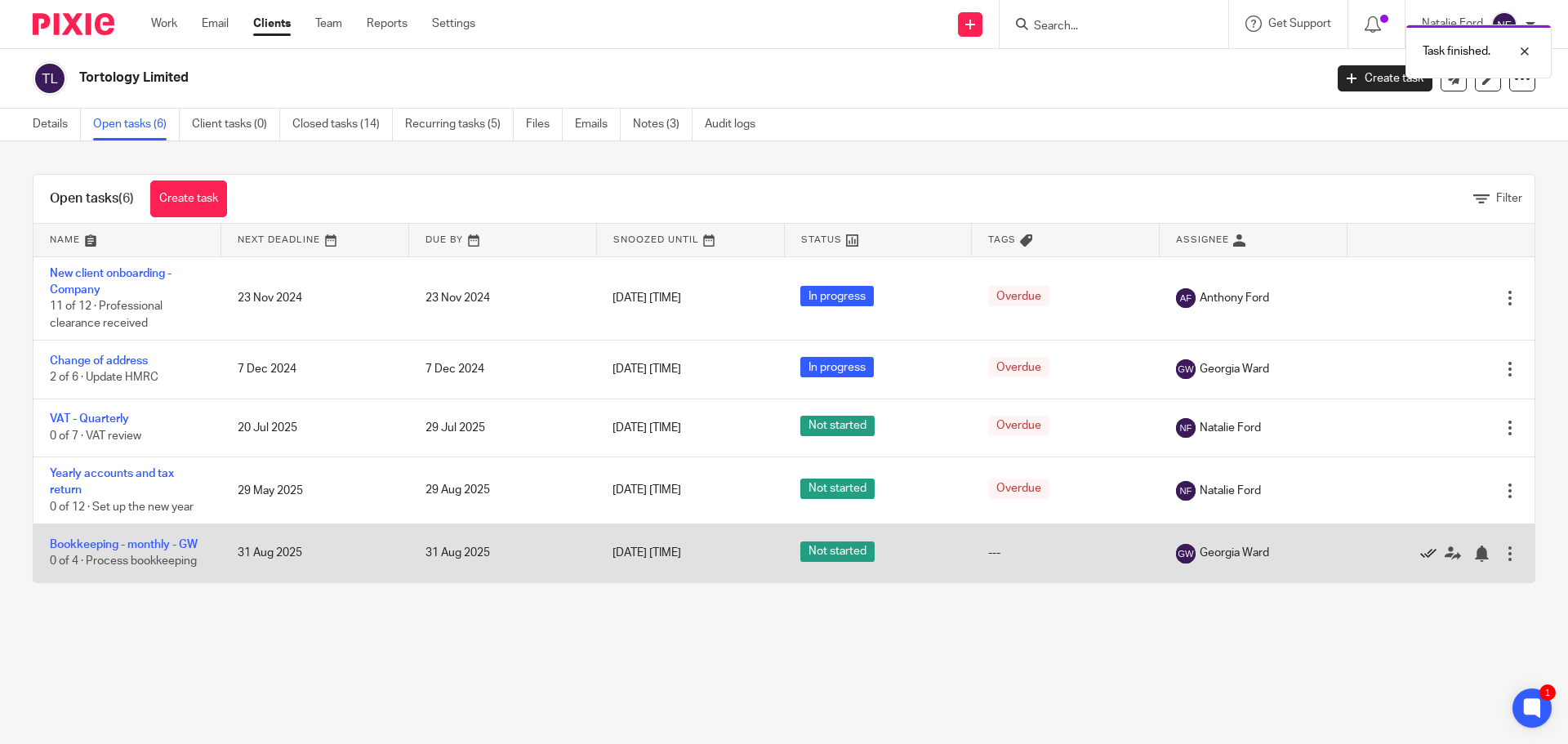 click at bounding box center (1428, 554) 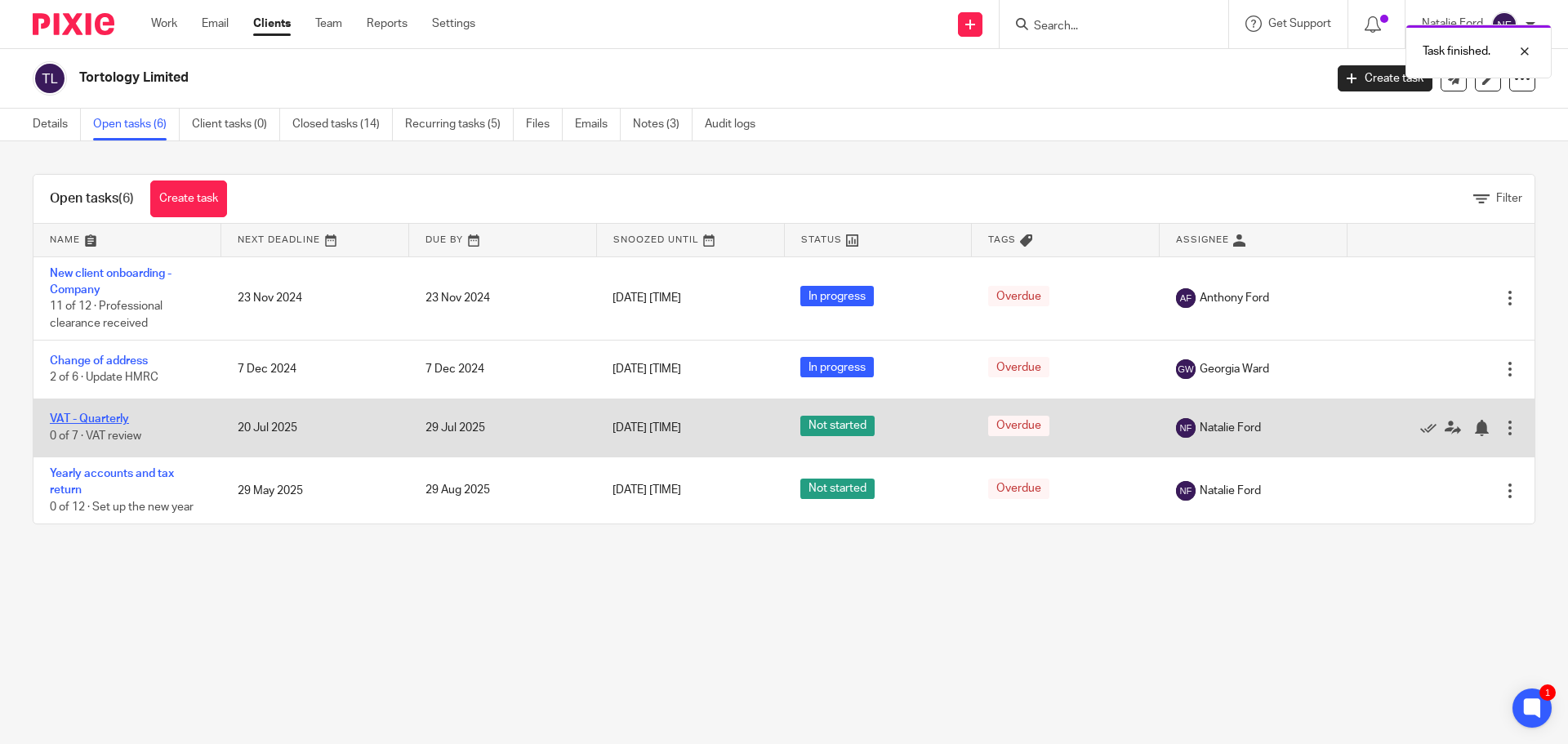 click on "VAT - Quarterly" at bounding box center (89, 419) 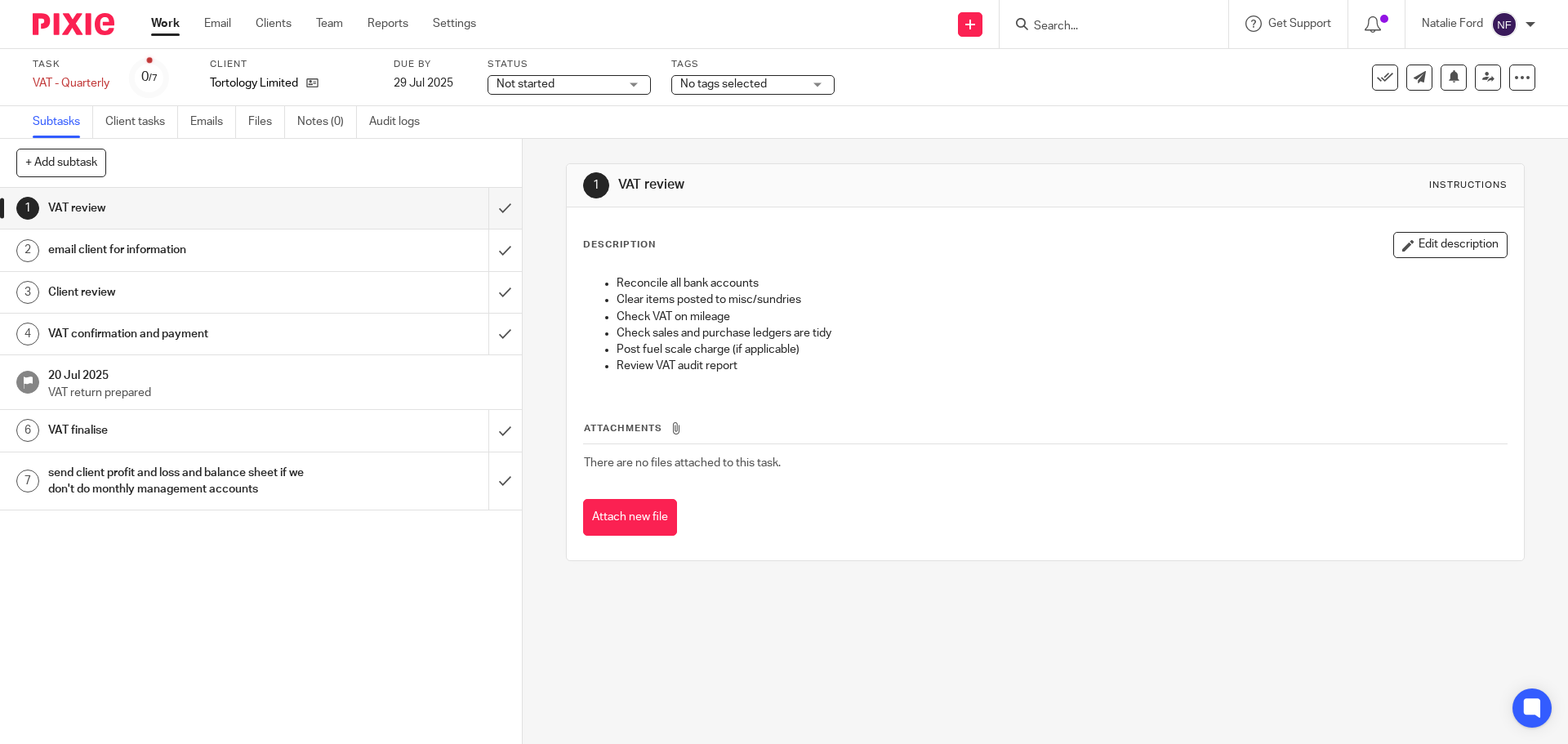scroll, scrollTop: 0, scrollLeft: 0, axis: both 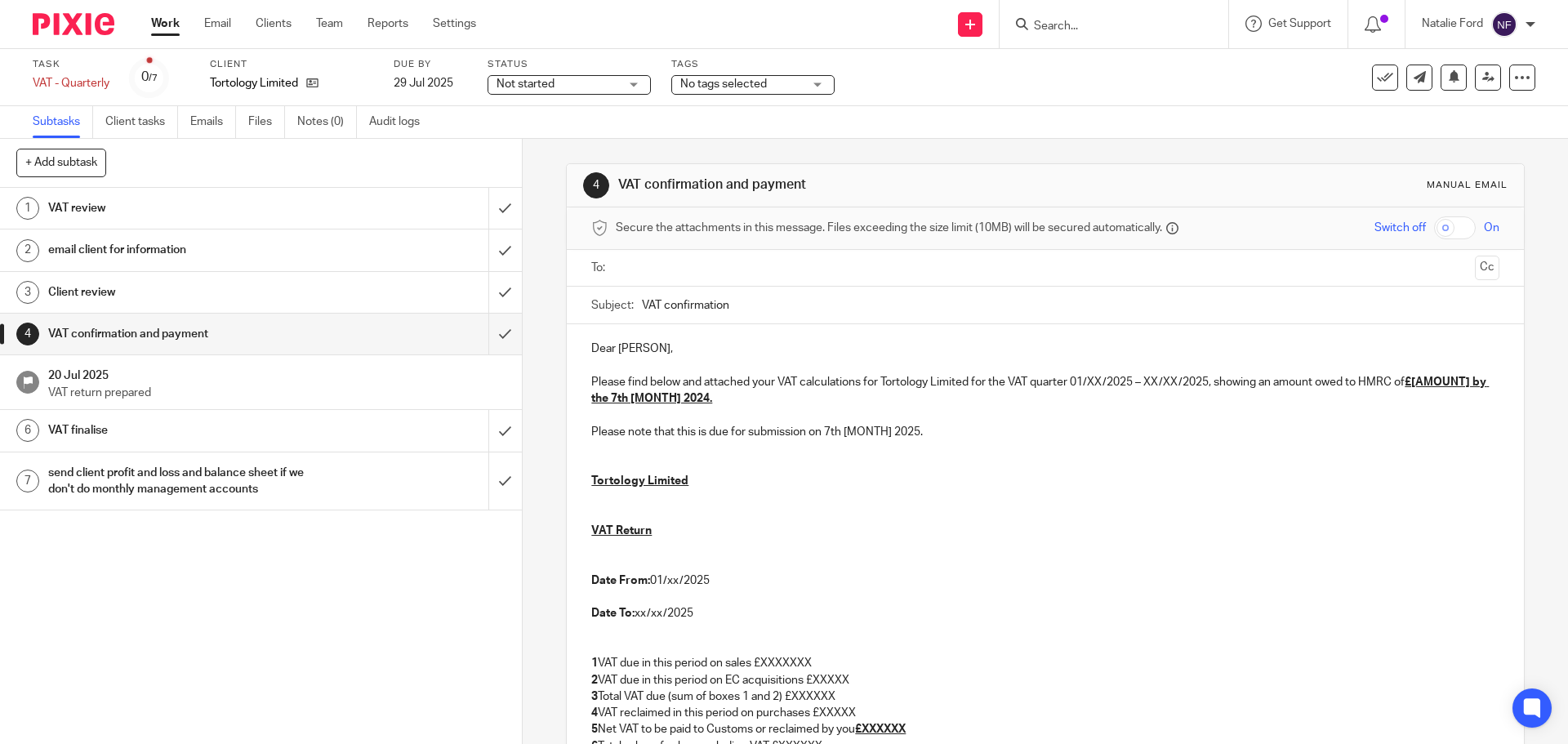 click at bounding box center [1045, 268] 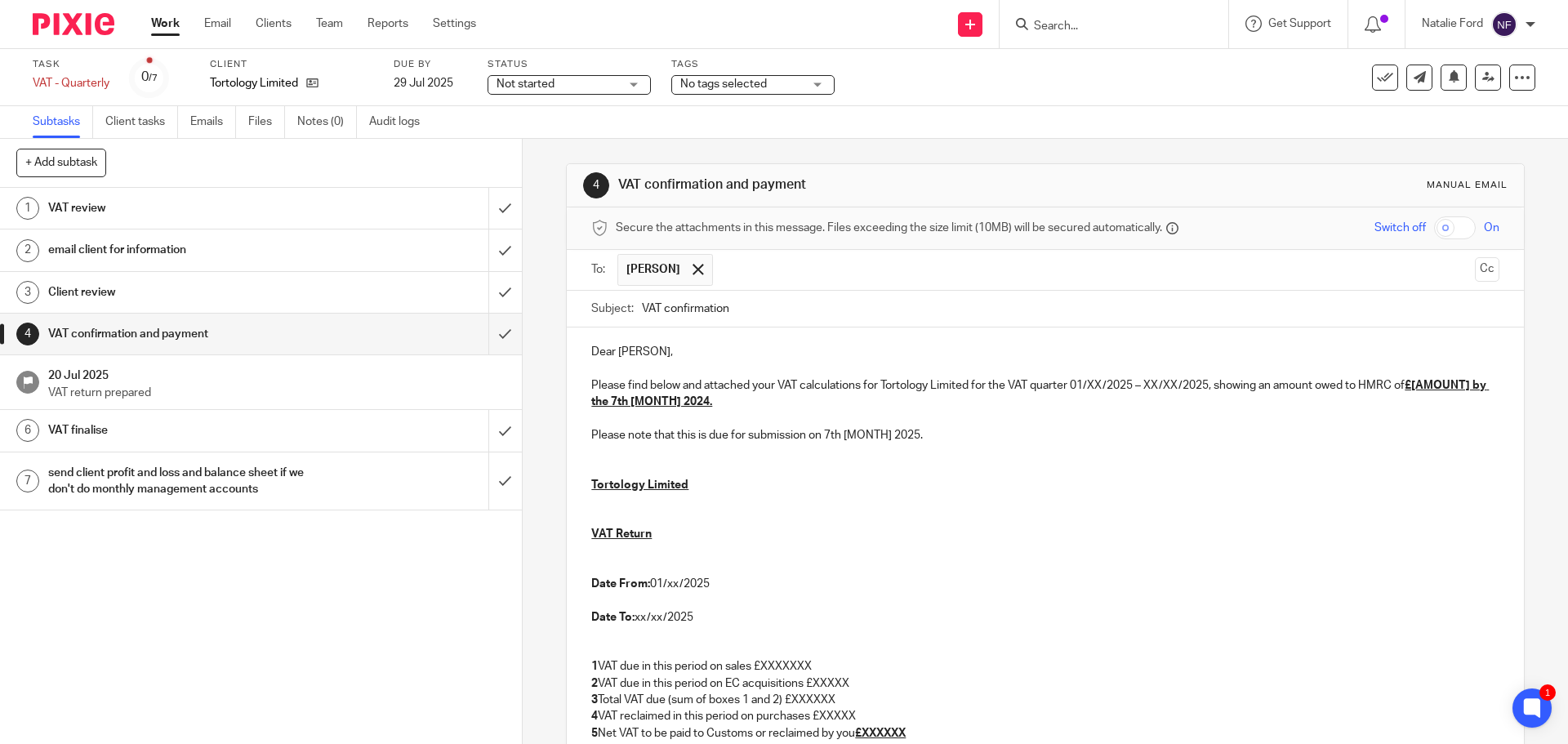 click on "Please find below and attached your VAT calculations for Tortology Limited for the VAT quarter 01/XX/2025 – XX/XX/2025, showing an amount owed to HMRC of £[AMOUNT] by the 7th [MONTH] 2024." at bounding box center [1045, 394] 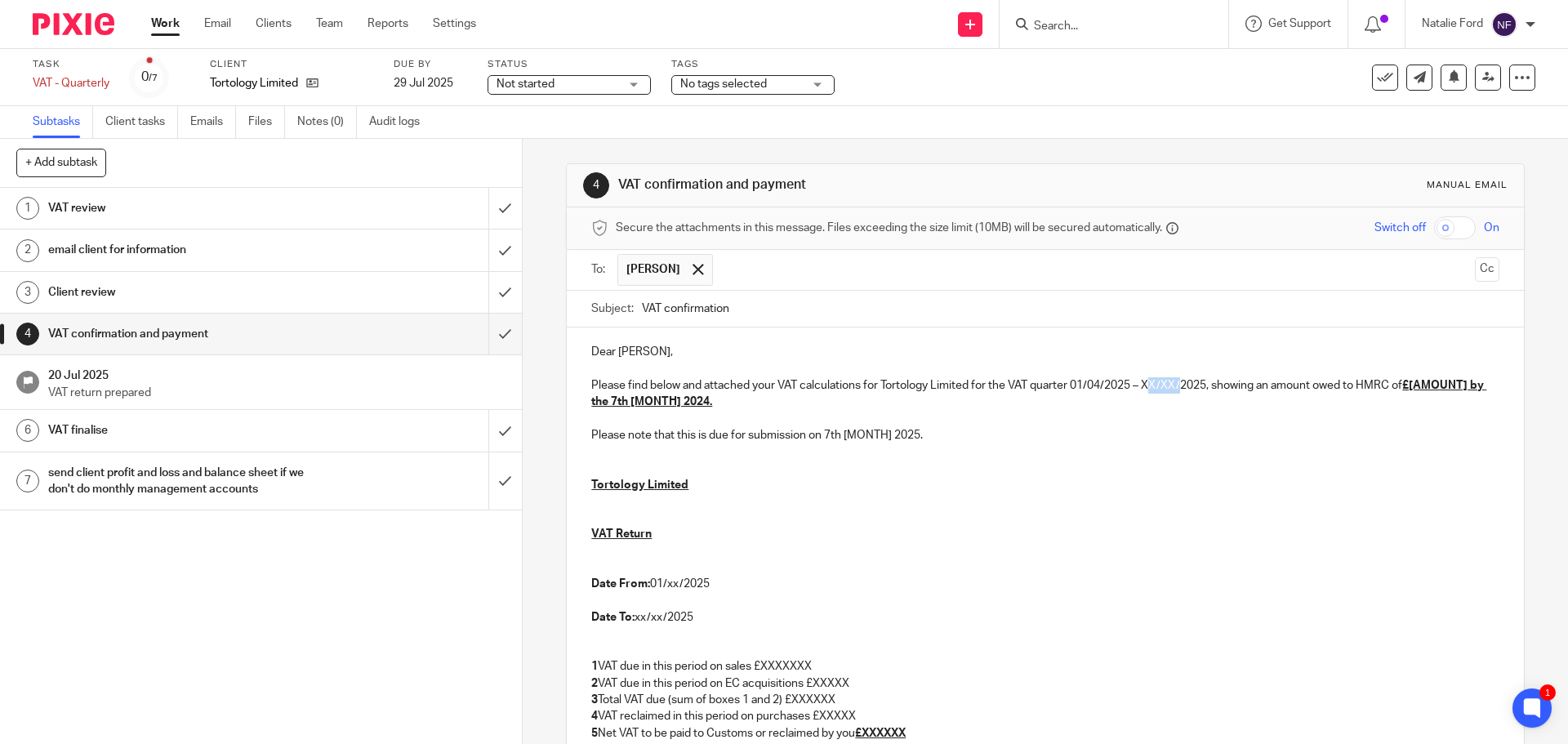 drag, startPoint x: 1176, startPoint y: 383, endPoint x: 1147, endPoint y: 387, distance: 29.27456 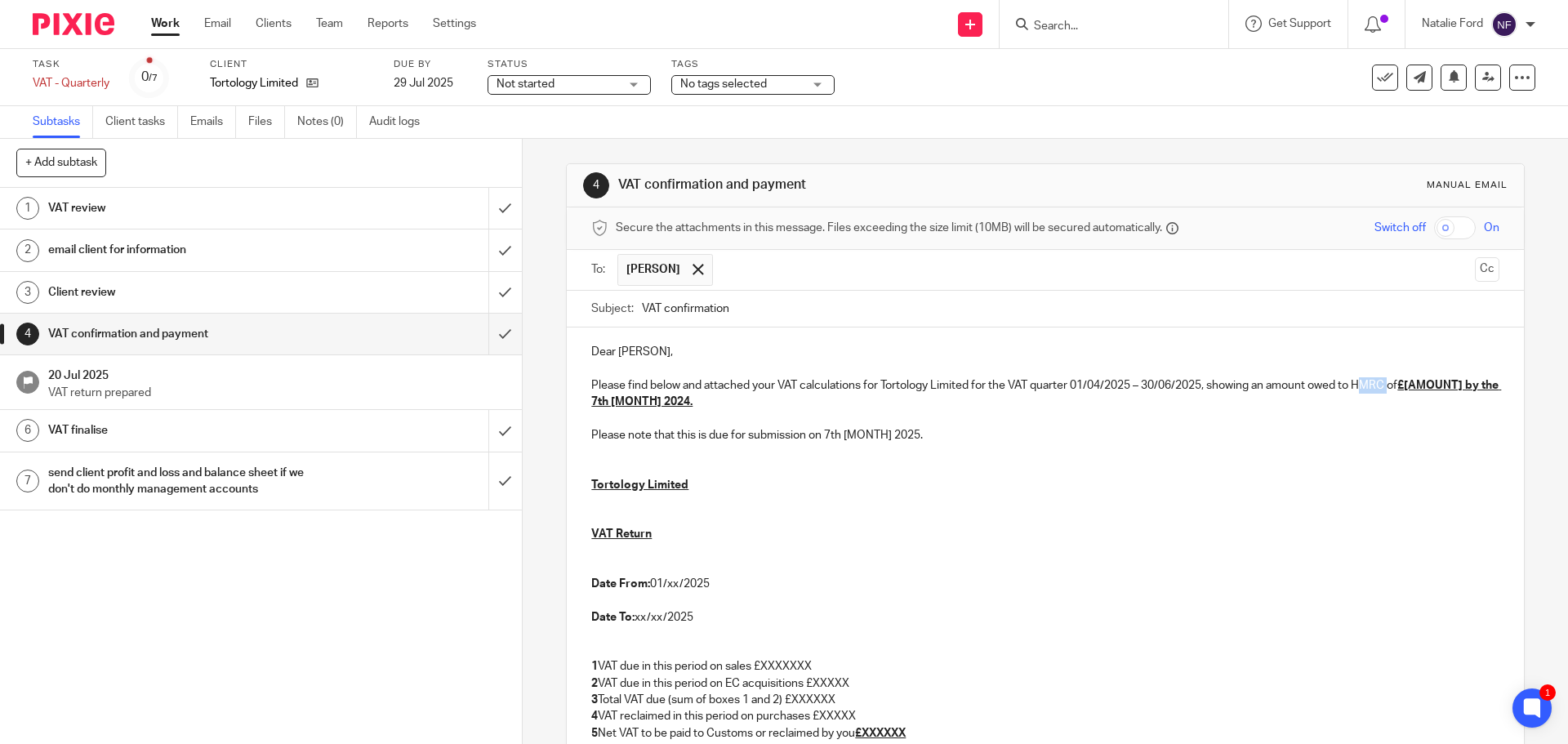 drag, startPoint x: 1390, startPoint y: 391, endPoint x: 1358, endPoint y: 385, distance: 32.557641 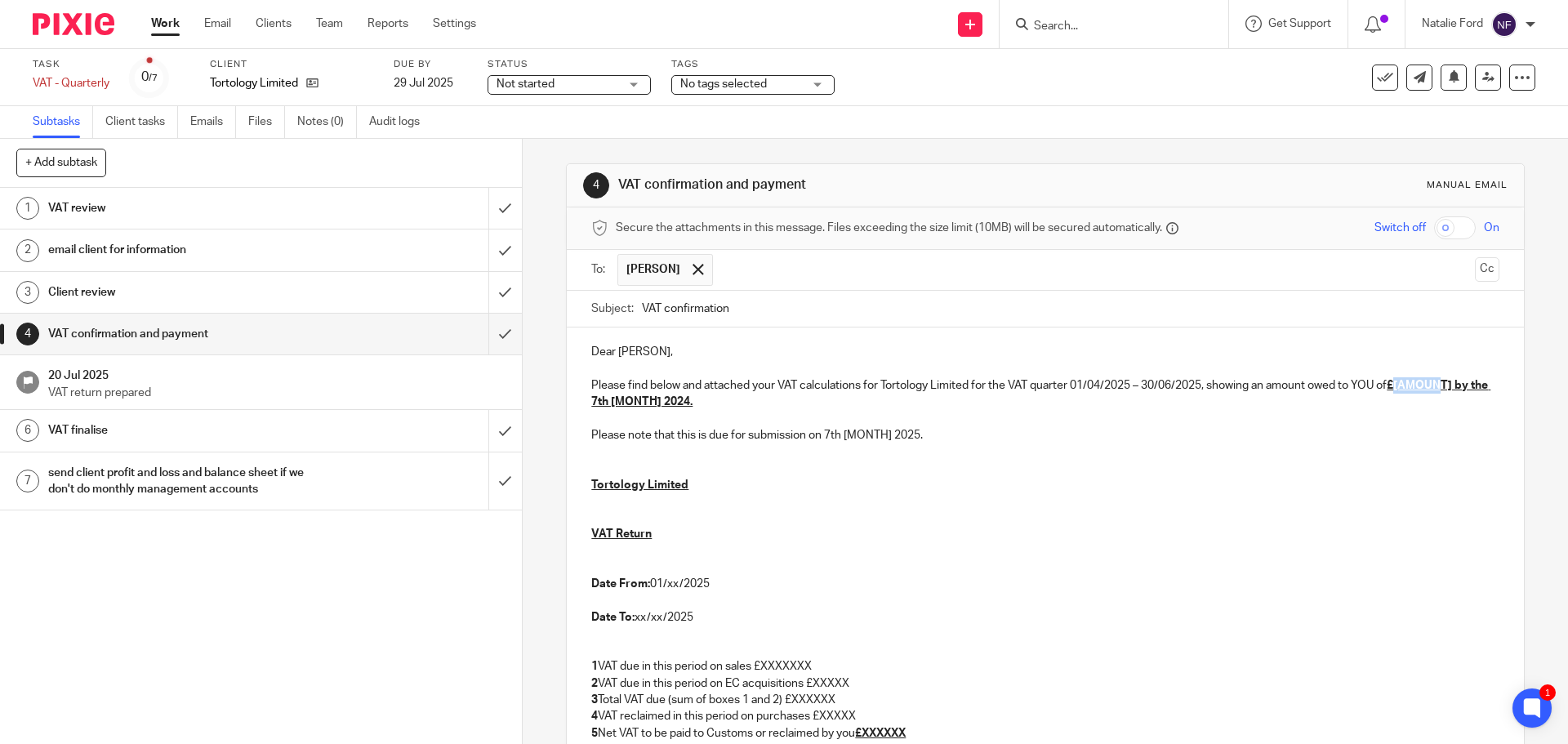 drag, startPoint x: 1443, startPoint y: 385, endPoint x: 1405, endPoint y: 388, distance: 38.118237 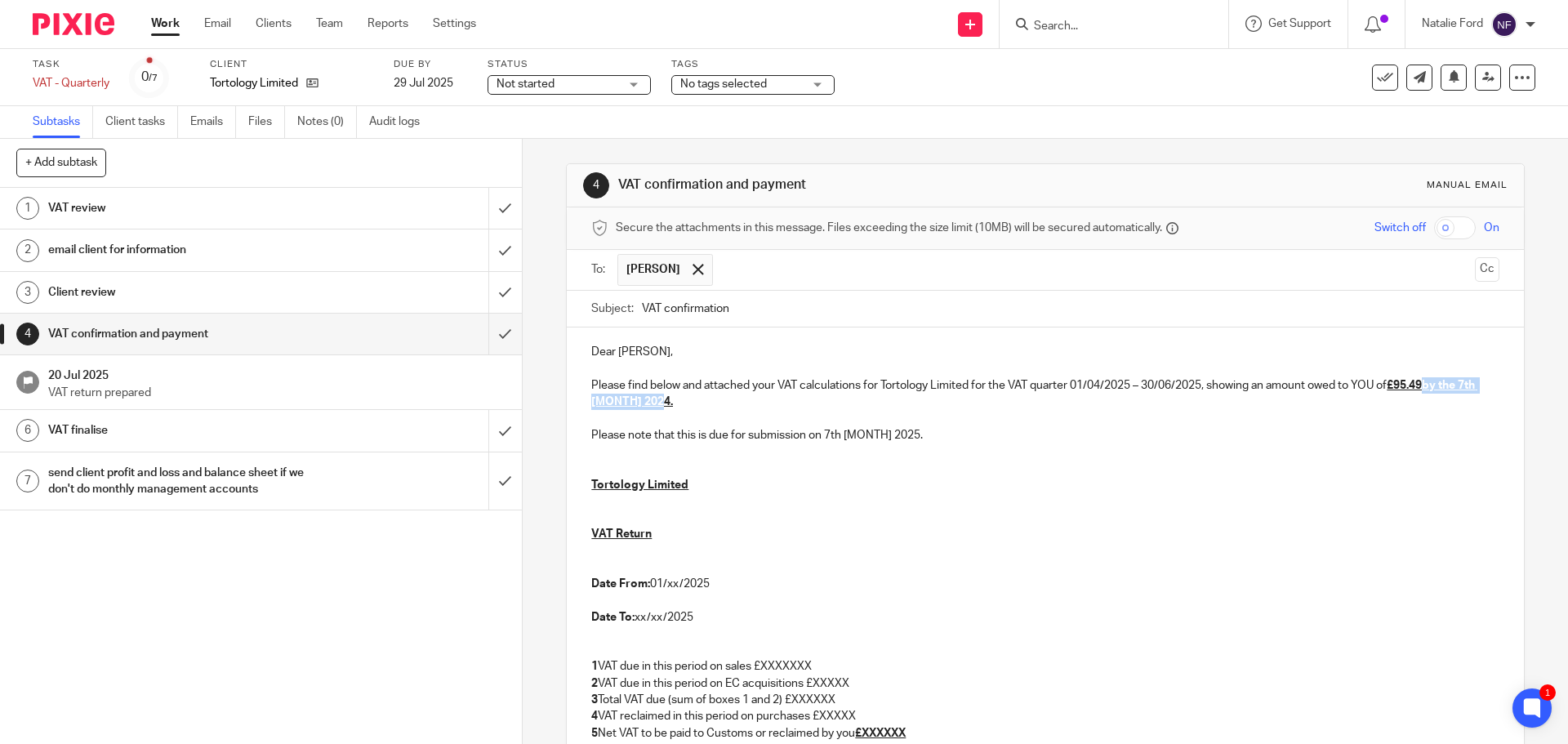 drag, startPoint x: 746, startPoint y: 406, endPoint x: 1430, endPoint y: 384, distance: 684.3537 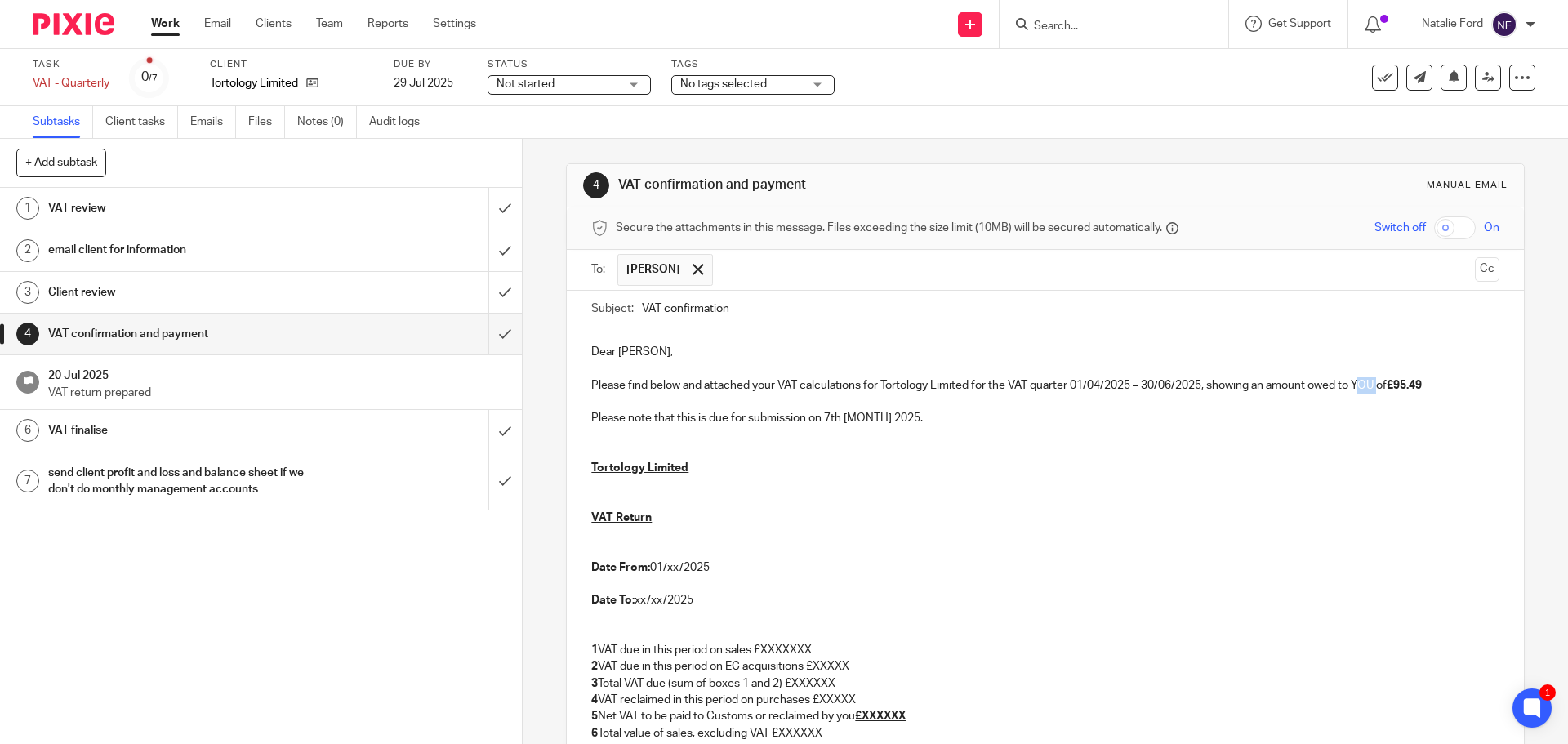 drag, startPoint x: 1378, startPoint y: 387, endPoint x: 1356, endPoint y: 387, distance: 22 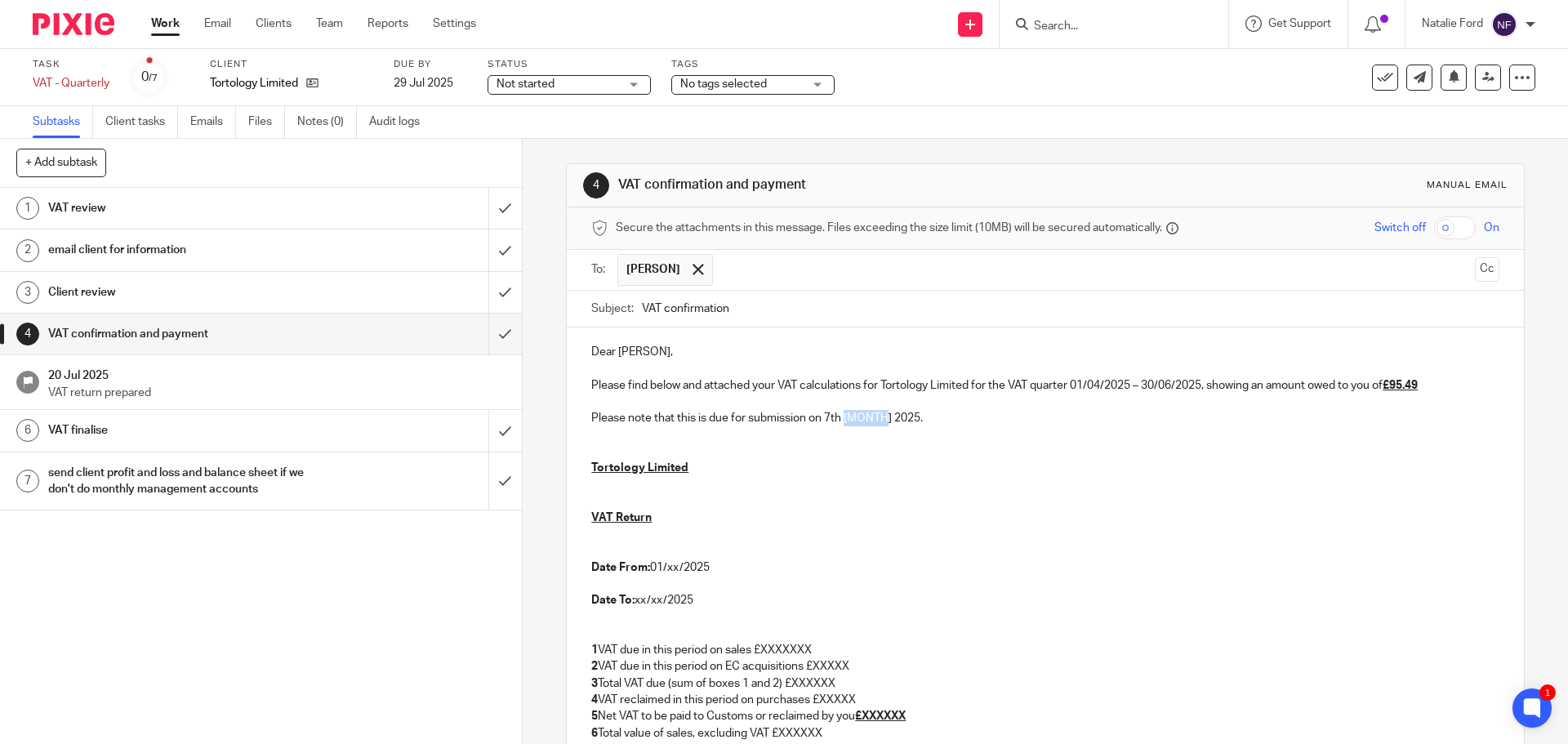 drag, startPoint x: 876, startPoint y: 419, endPoint x: 840, endPoint y: 418, distance: 36.01389 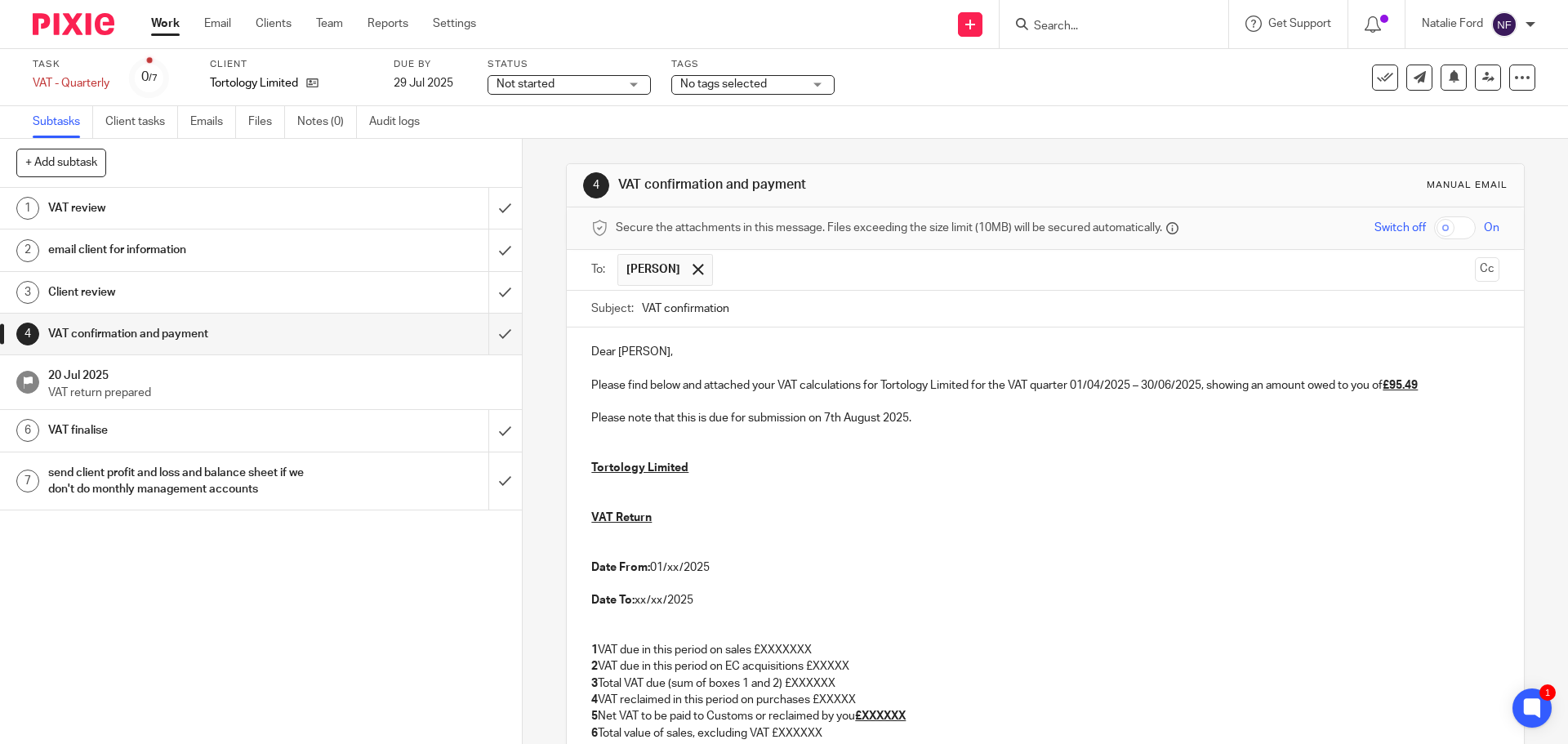click on "Date From: 01/xx/2025" at bounding box center [1045, 568] 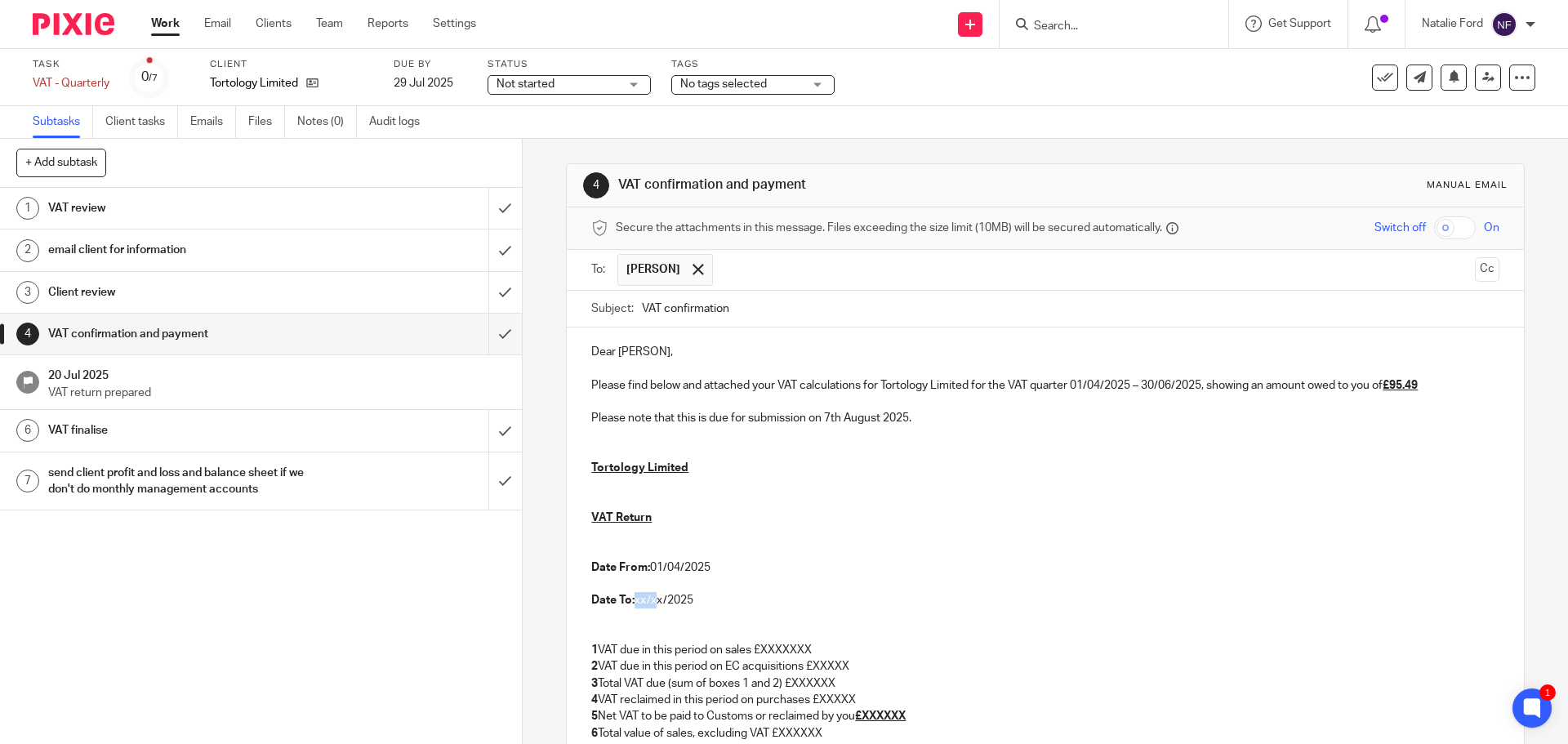 drag, startPoint x: 657, startPoint y: 599, endPoint x: 635, endPoint y: 599, distance: 22 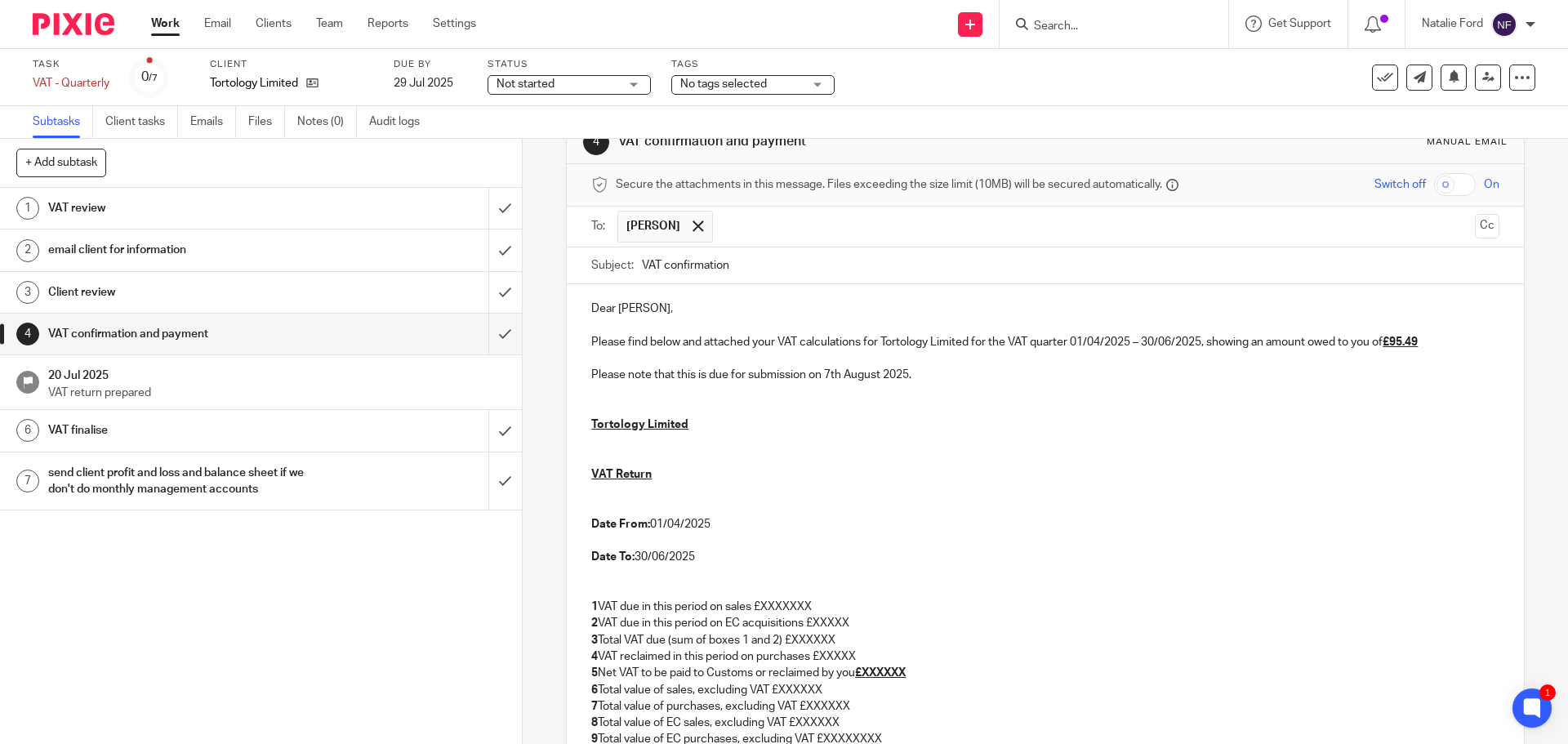 scroll, scrollTop: 163, scrollLeft: 0, axis: vertical 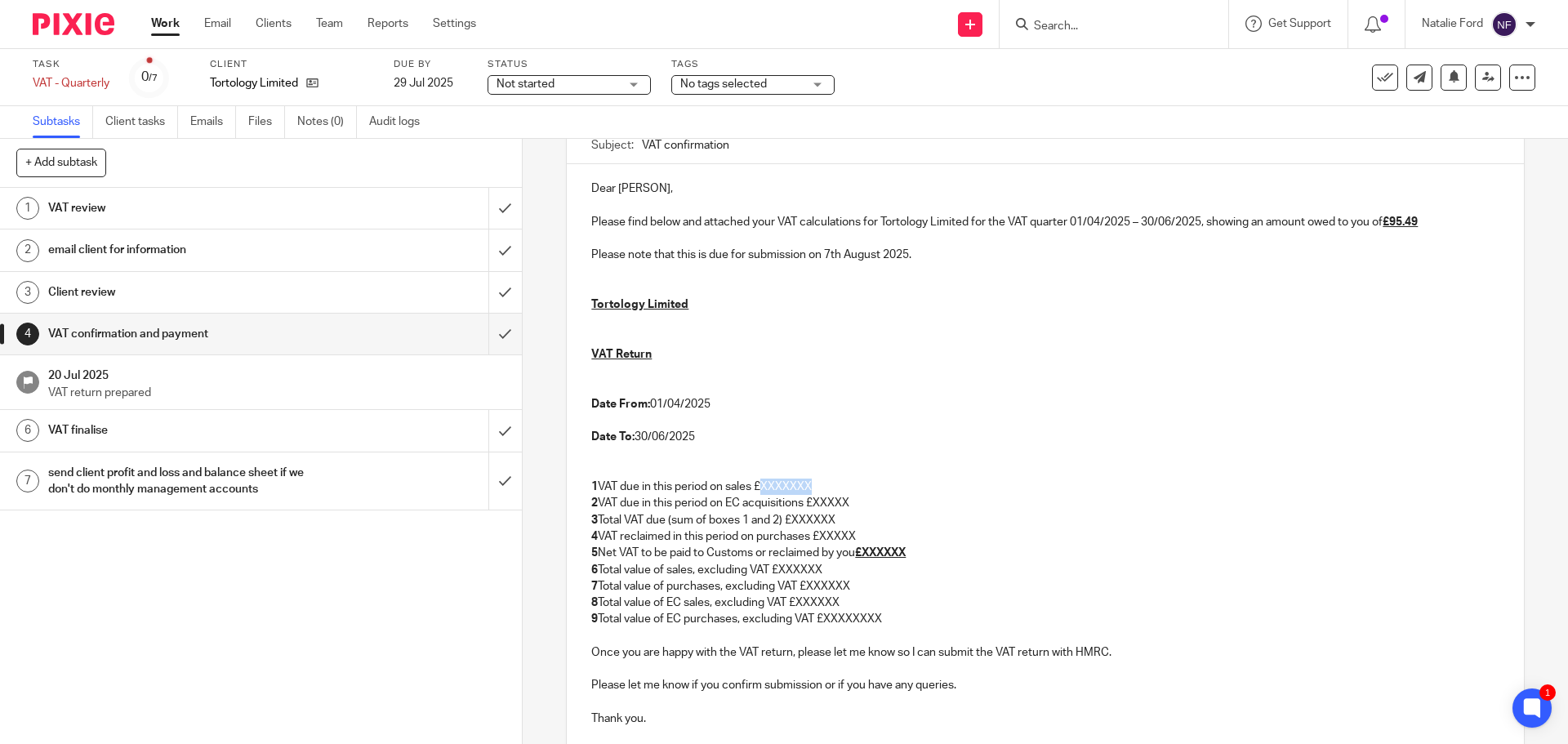 drag, startPoint x: 825, startPoint y: 484, endPoint x: 763, endPoint y: 484, distance: 62 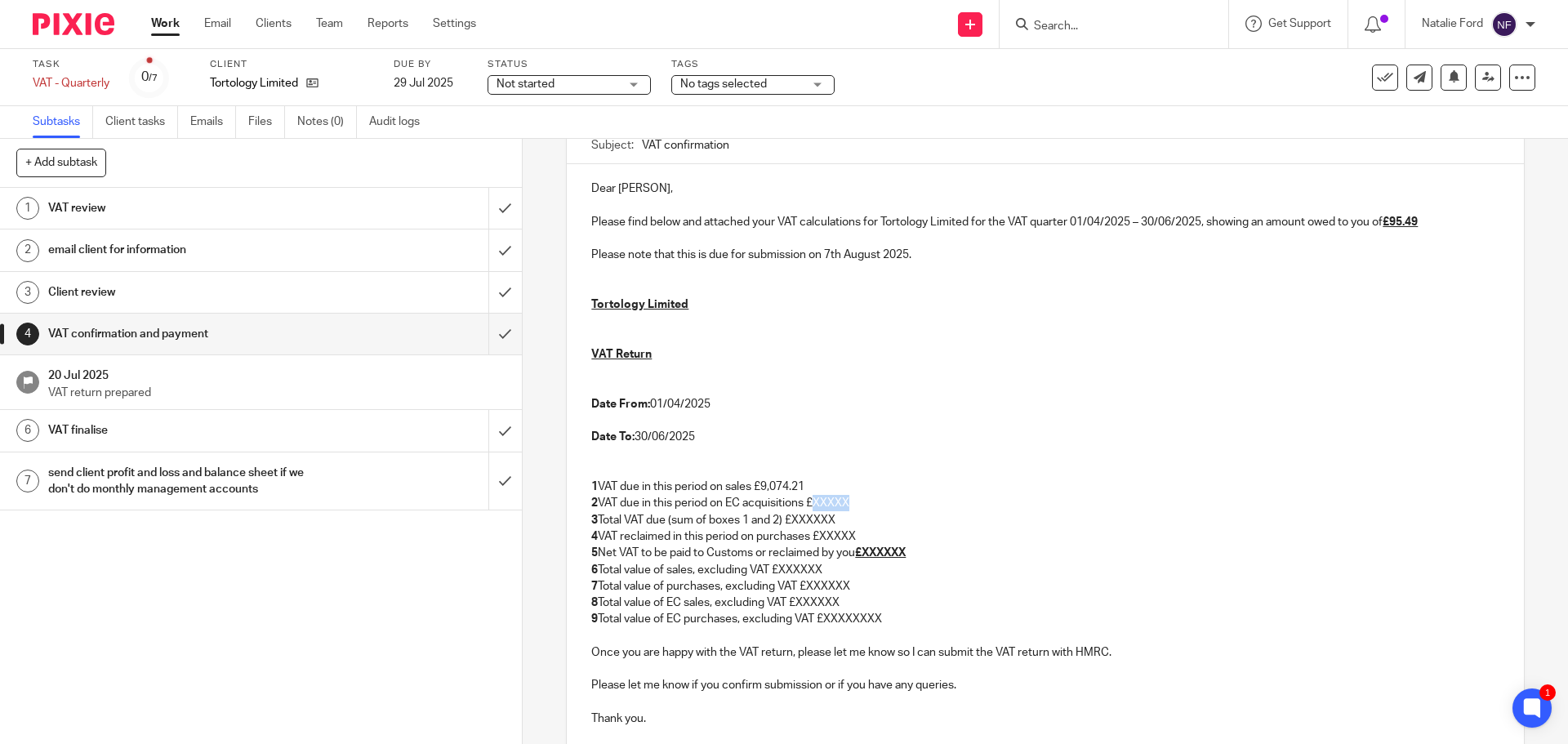 drag, startPoint x: 834, startPoint y: 497, endPoint x: 812, endPoint y: 496, distance: 22.022716 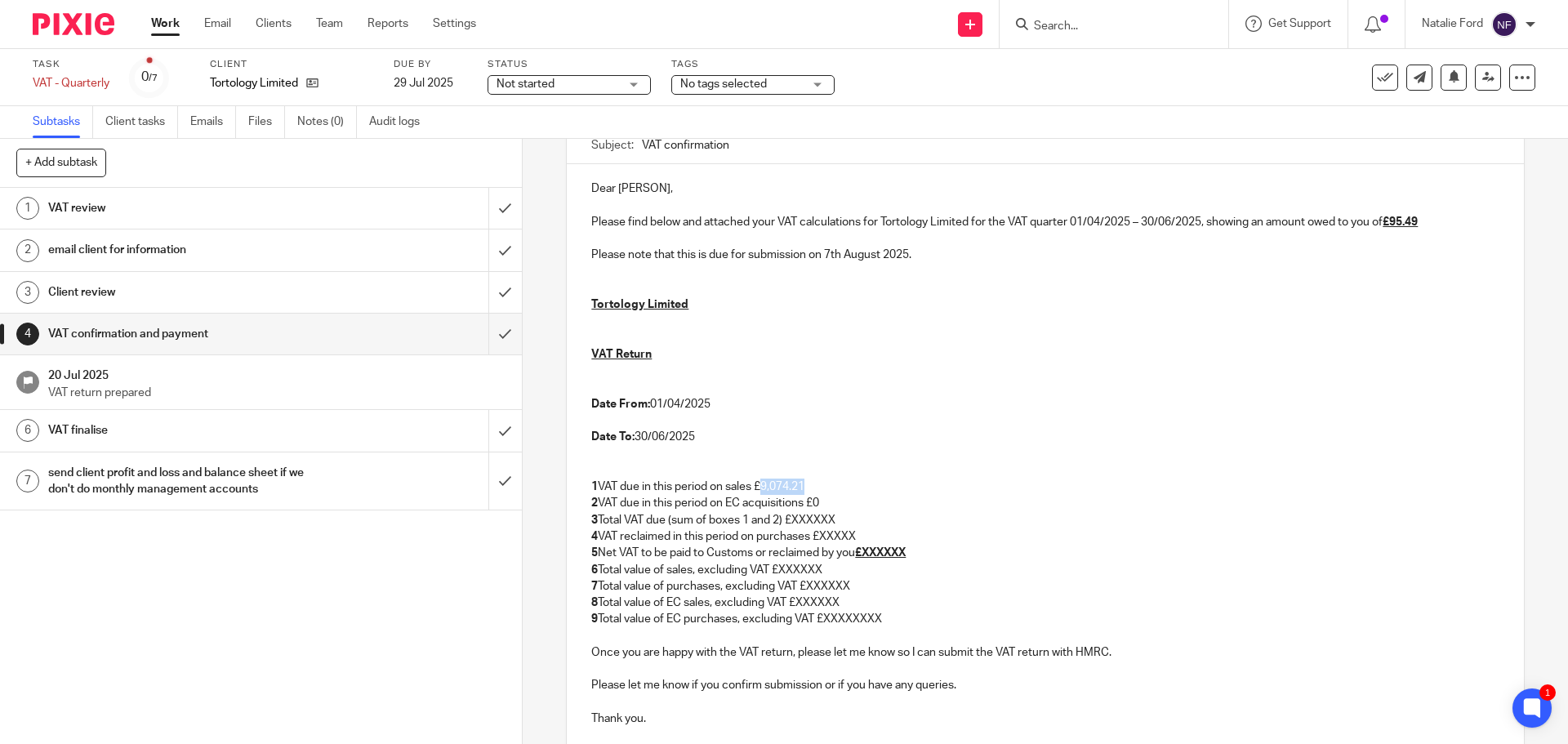 drag, startPoint x: 799, startPoint y: 490, endPoint x: 761, endPoint y: 490, distance: 38 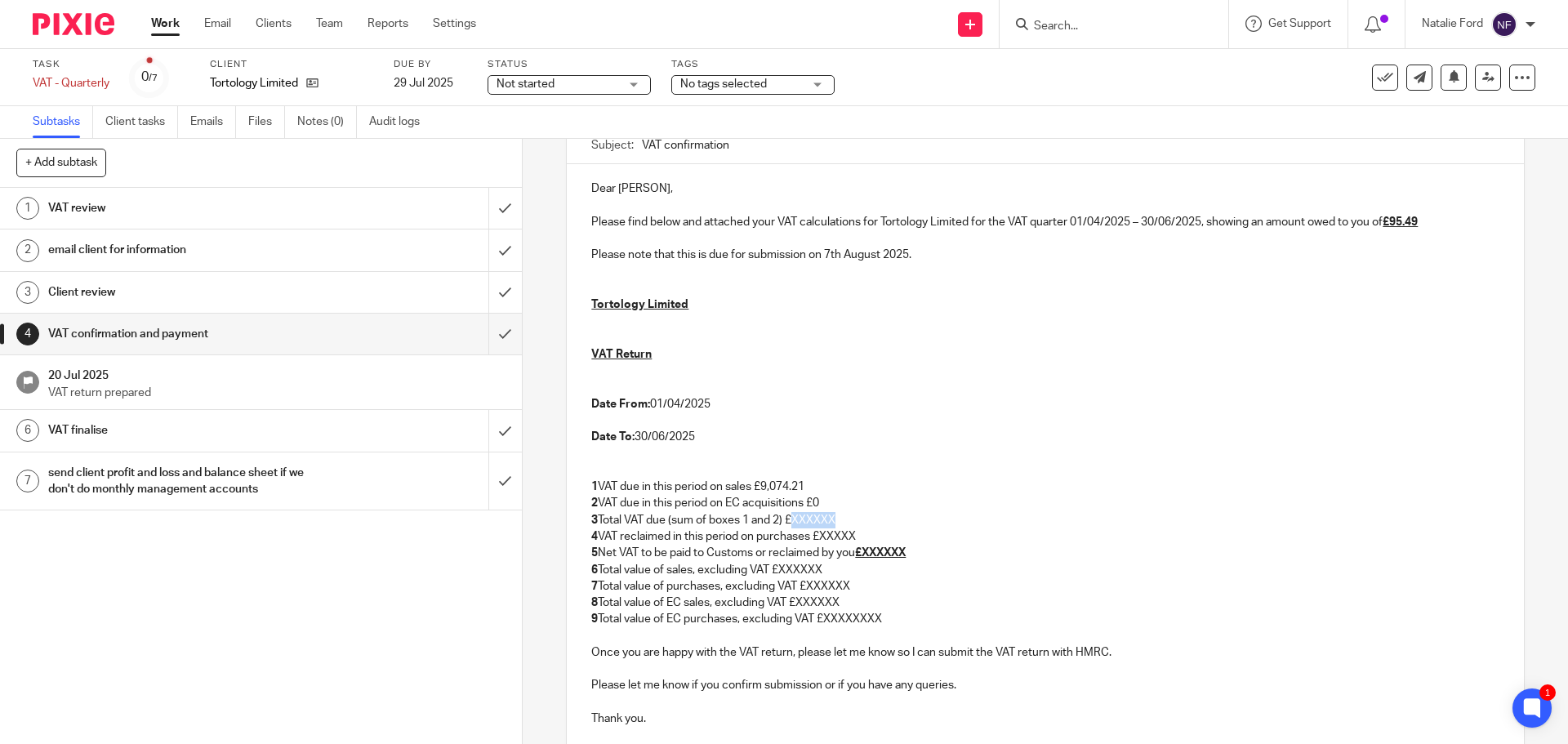 drag, startPoint x: 844, startPoint y: 519, endPoint x: 795, endPoint y: 519, distance: 49 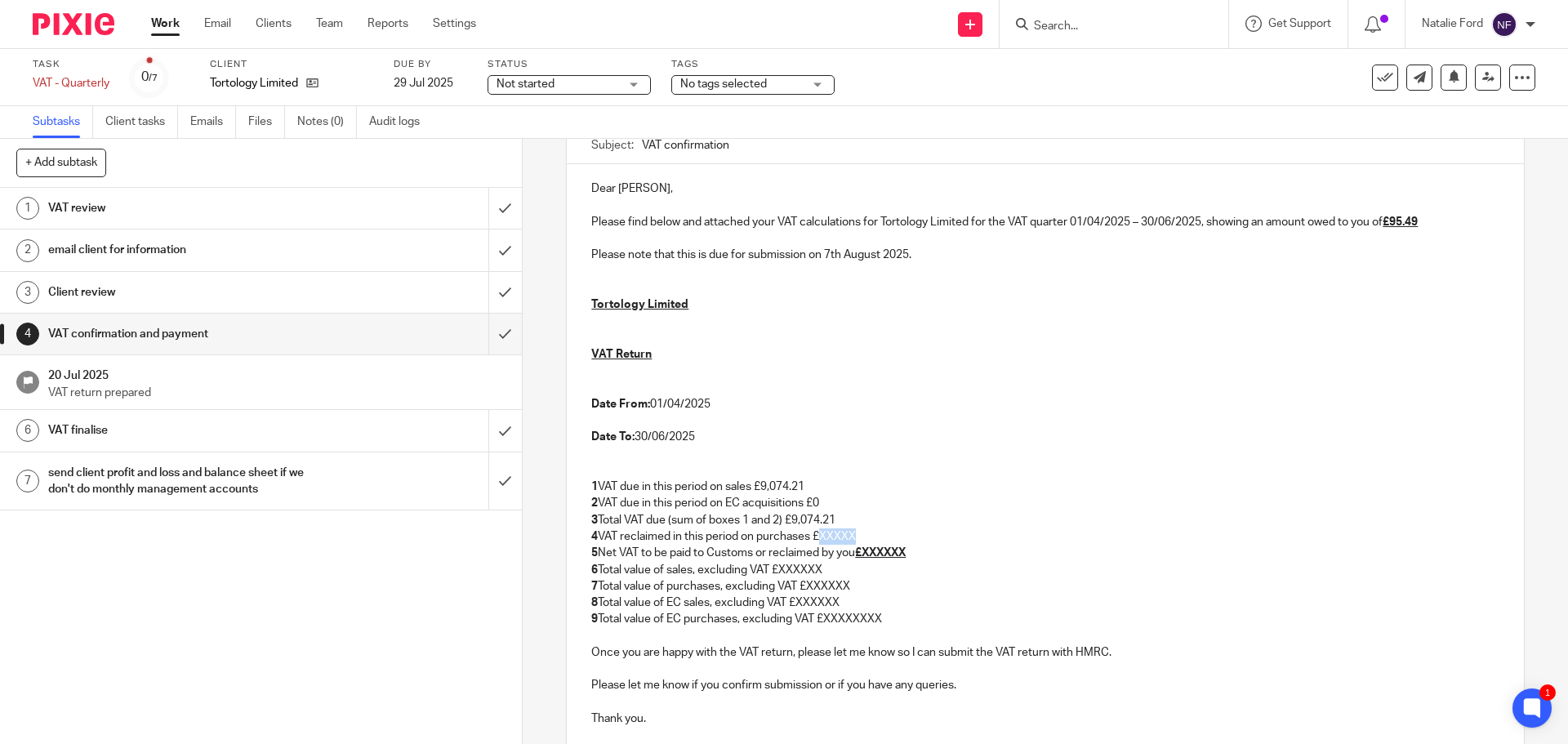 drag, startPoint x: 867, startPoint y: 532, endPoint x: 822, endPoint y: 532, distance: 45 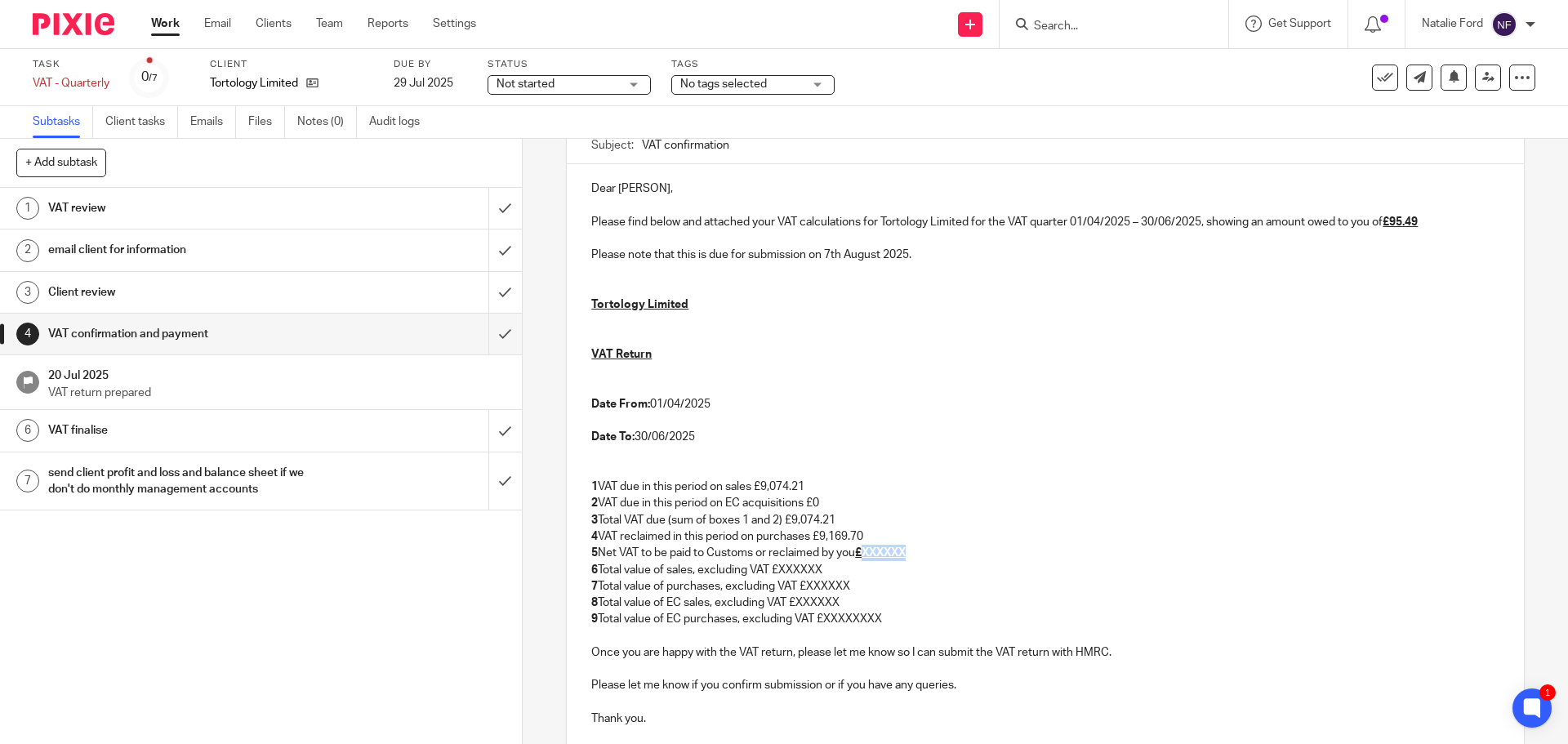 drag, startPoint x: 899, startPoint y: 552, endPoint x: 865, endPoint y: 553, distance: 34.0147 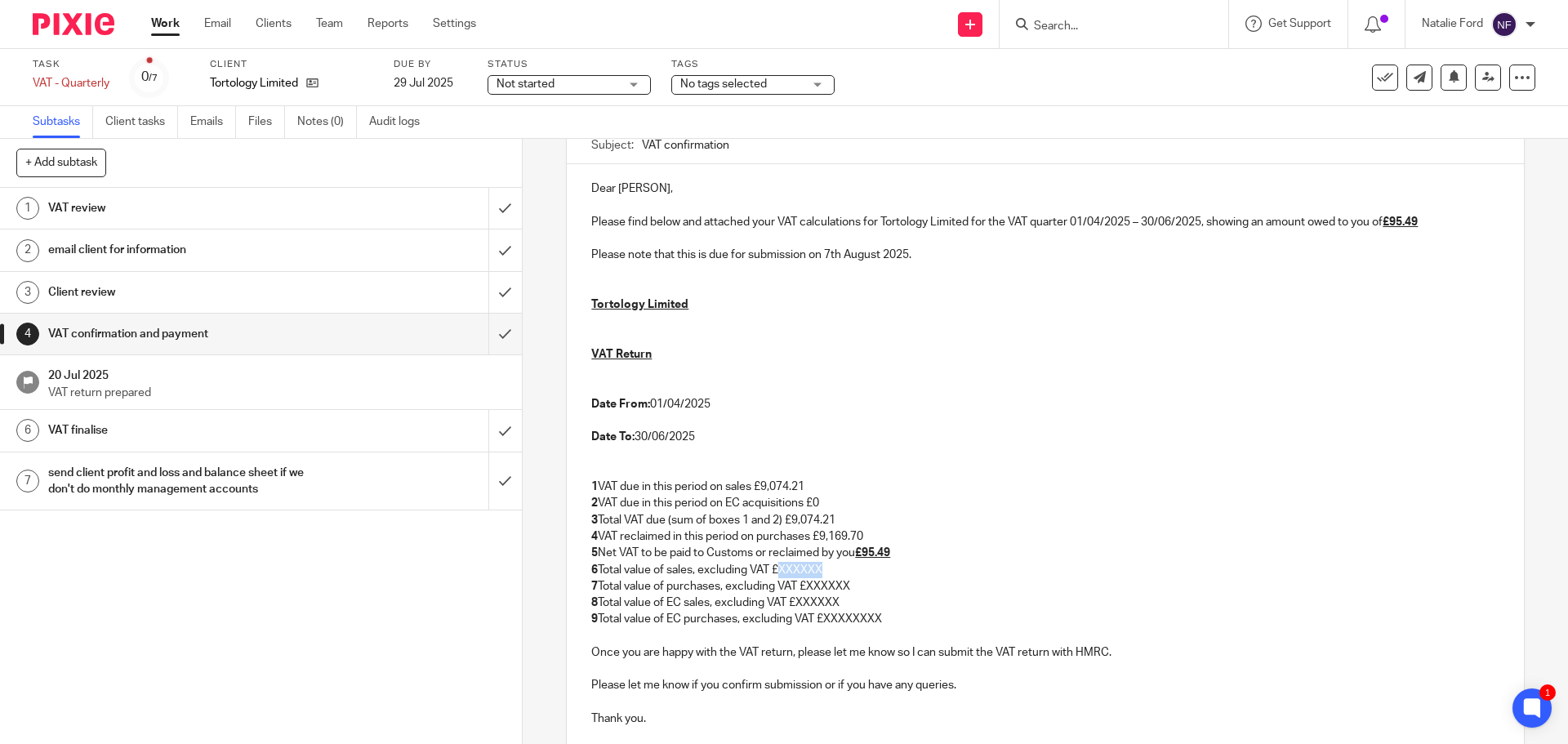 drag, startPoint x: 796, startPoint y: 569, endPoint x: 776, endPoint y: 568, distance: 20.024984 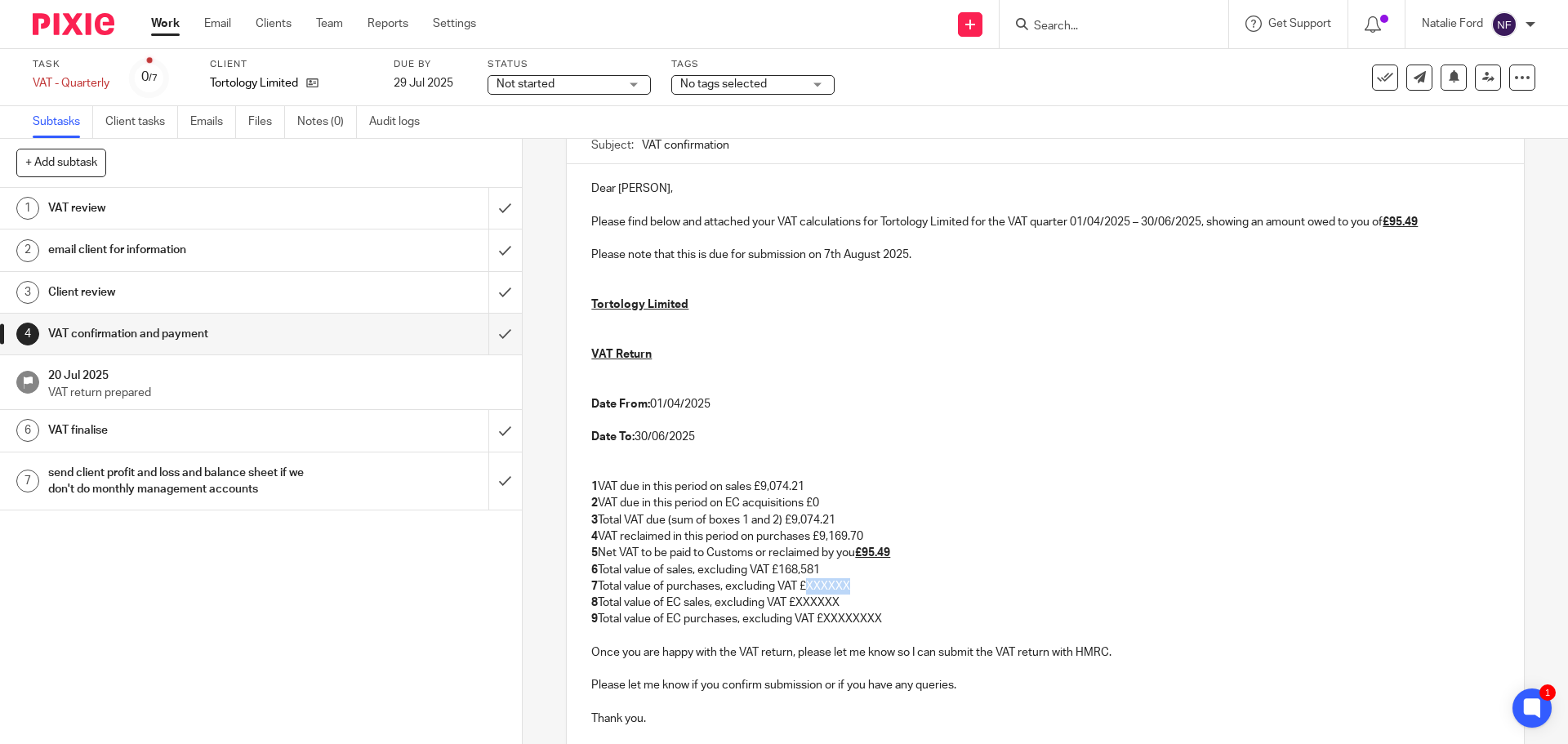 drag, startPoint x: 856, startPoint y: 588, endPoint x: 807, endPoint y: 582, distance: 49.36598 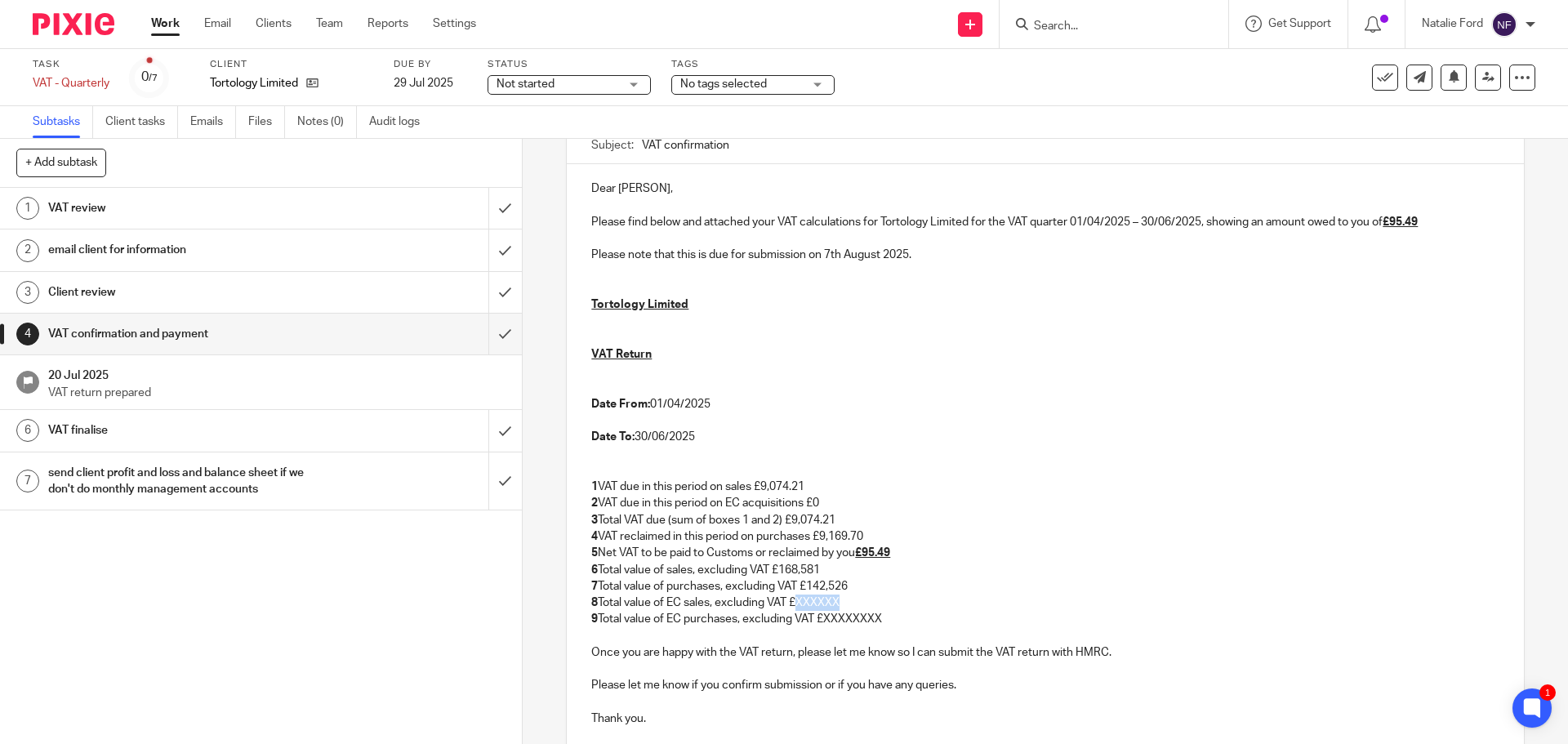 drag, startPoint x: 826, startPoint y: 599, endPoint x: 796, endPoint y: 599, distance: 30 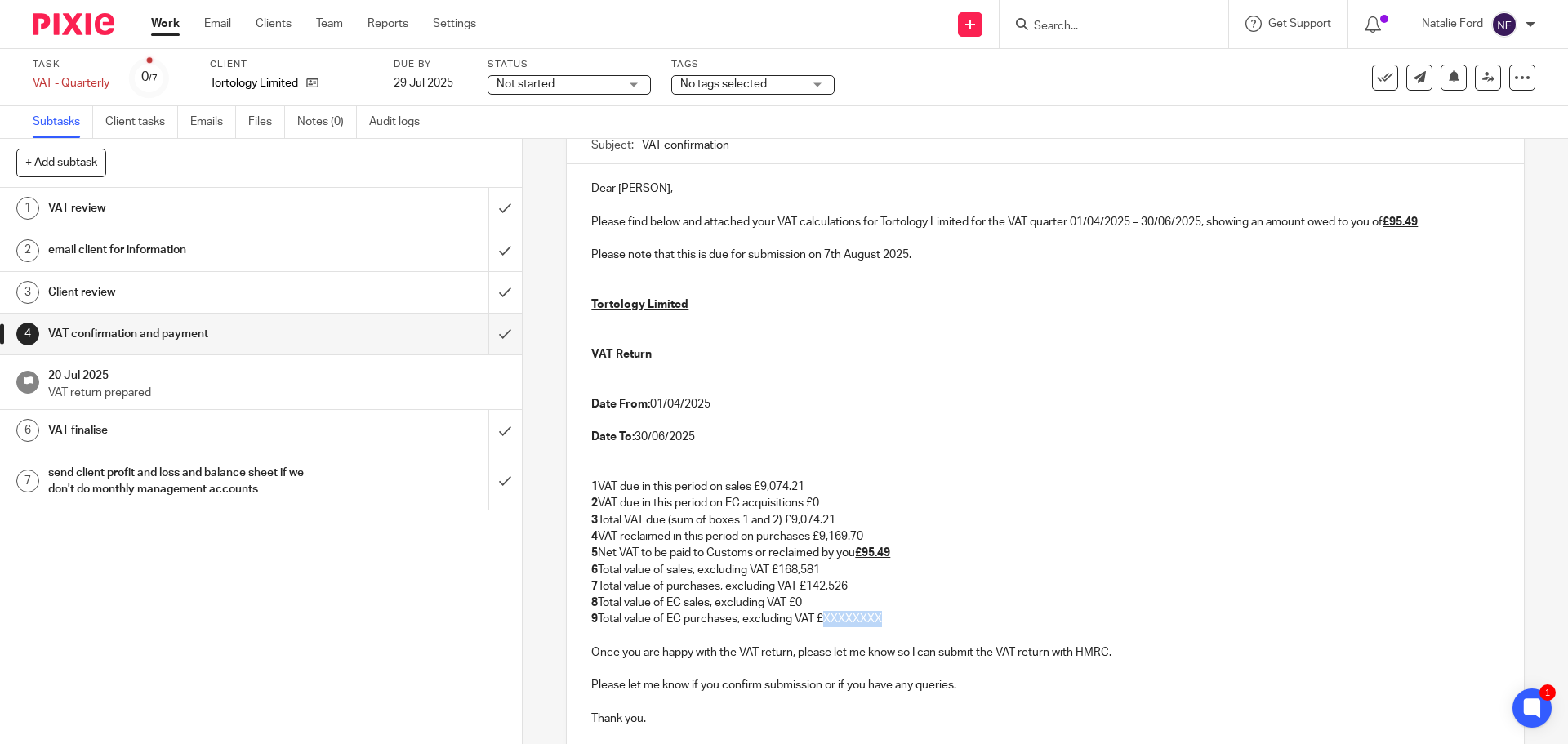drag, startPoint x: 886, startPoint y: 622, endPoint x: 823, endPoint y: 618, distance: 63.12686 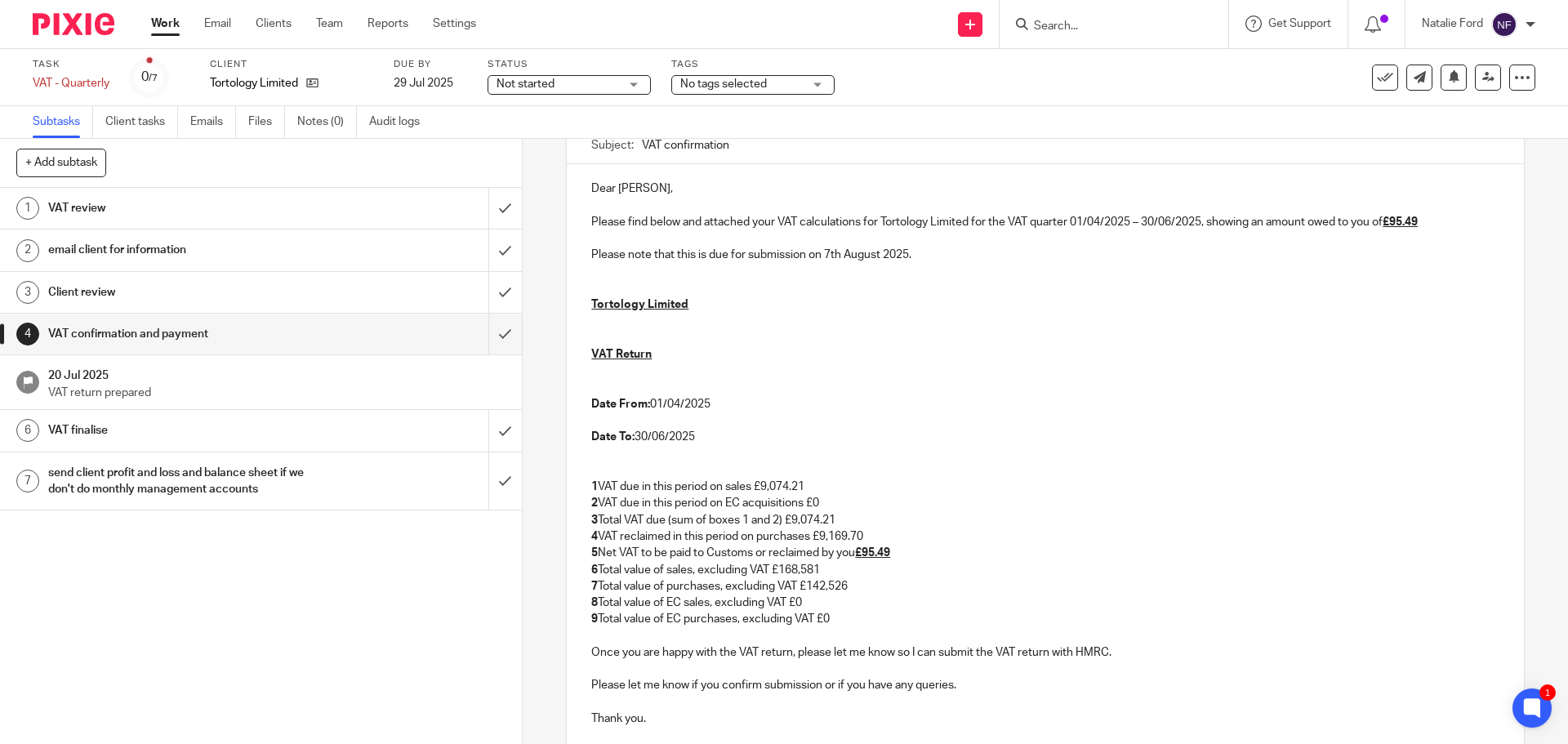 scroll, scrollTop: 305, scrollLeft: 0, axis: vertical 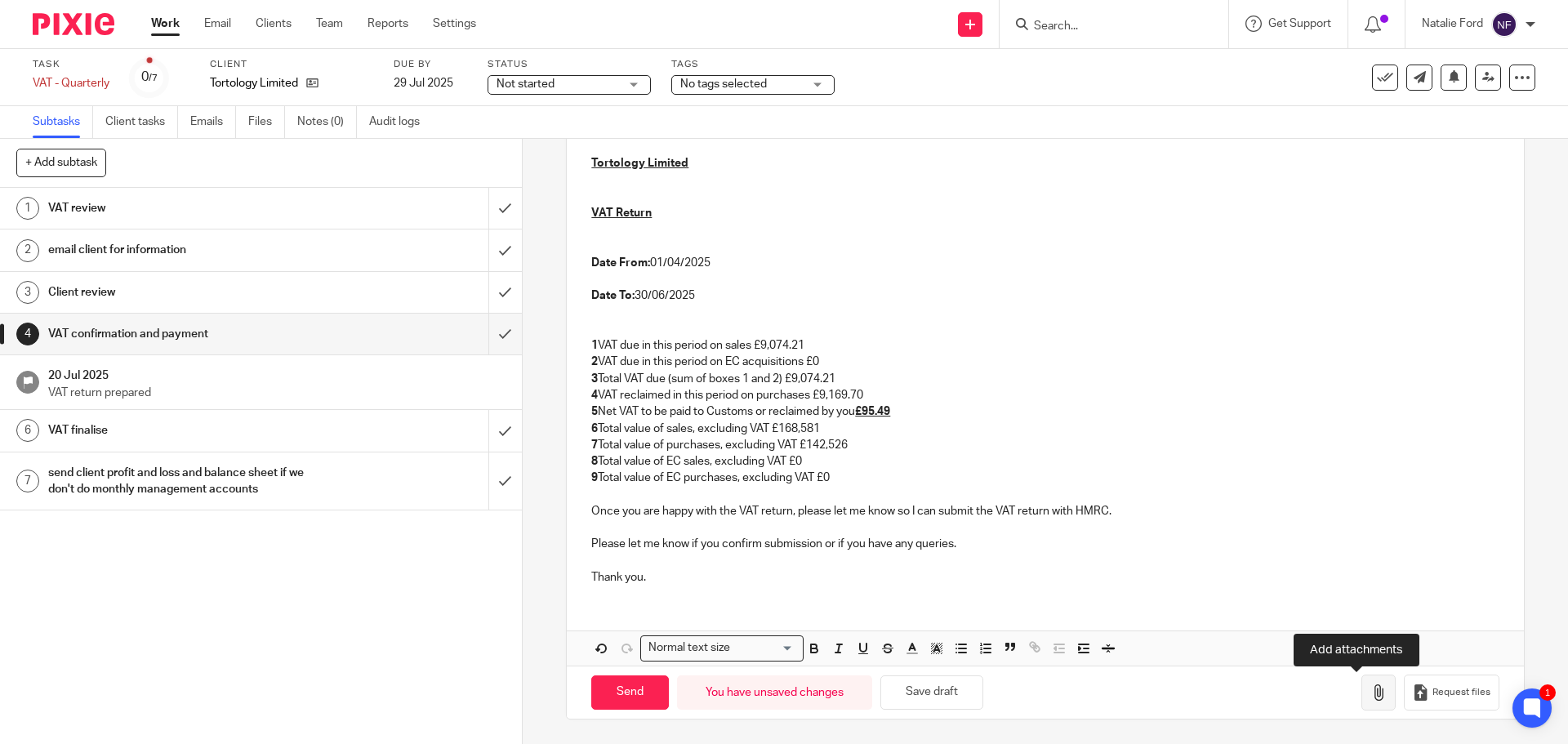 click at bounding box center [1379, 693] 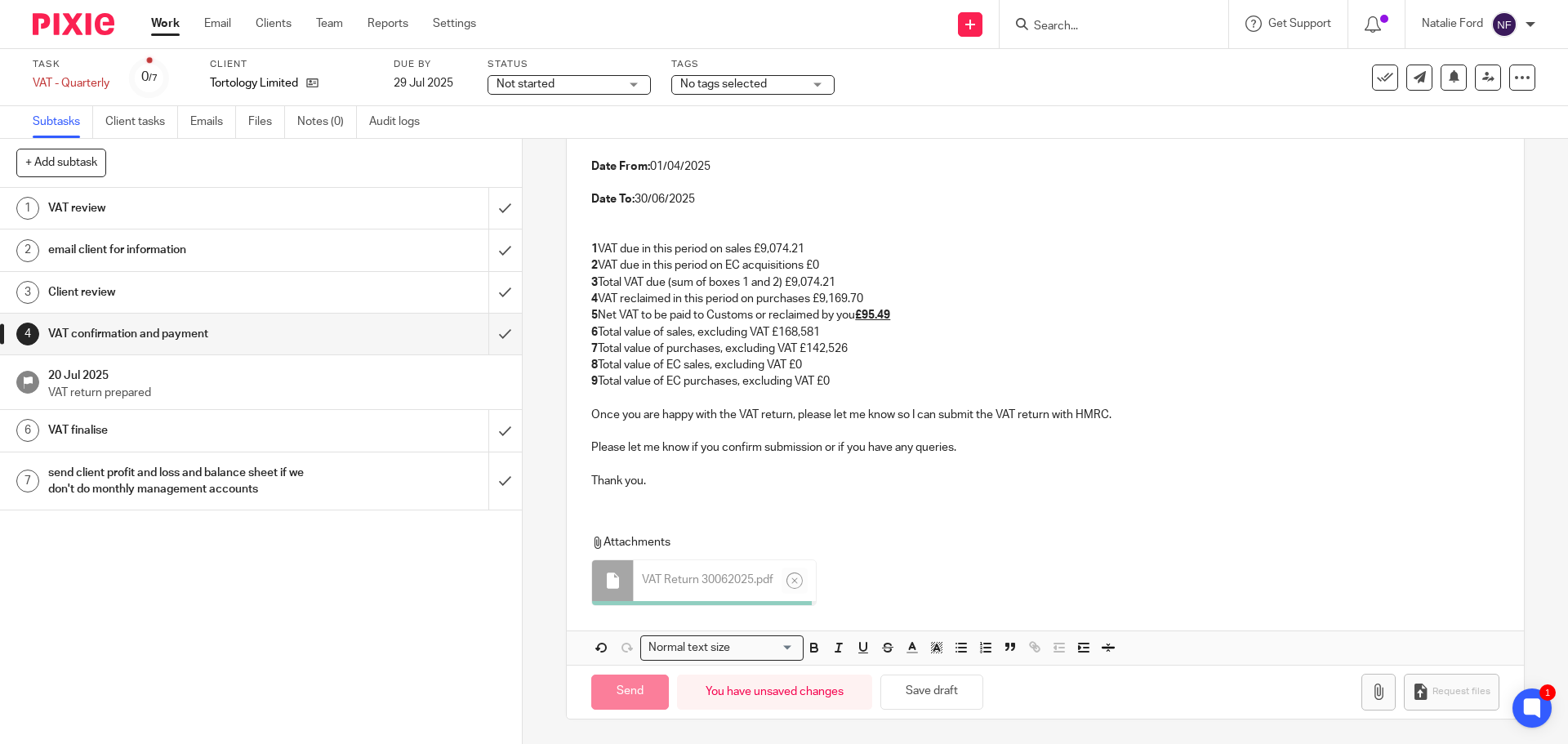 scroll, scrollTop: 397, scrollLeft: 0, axis: vertical 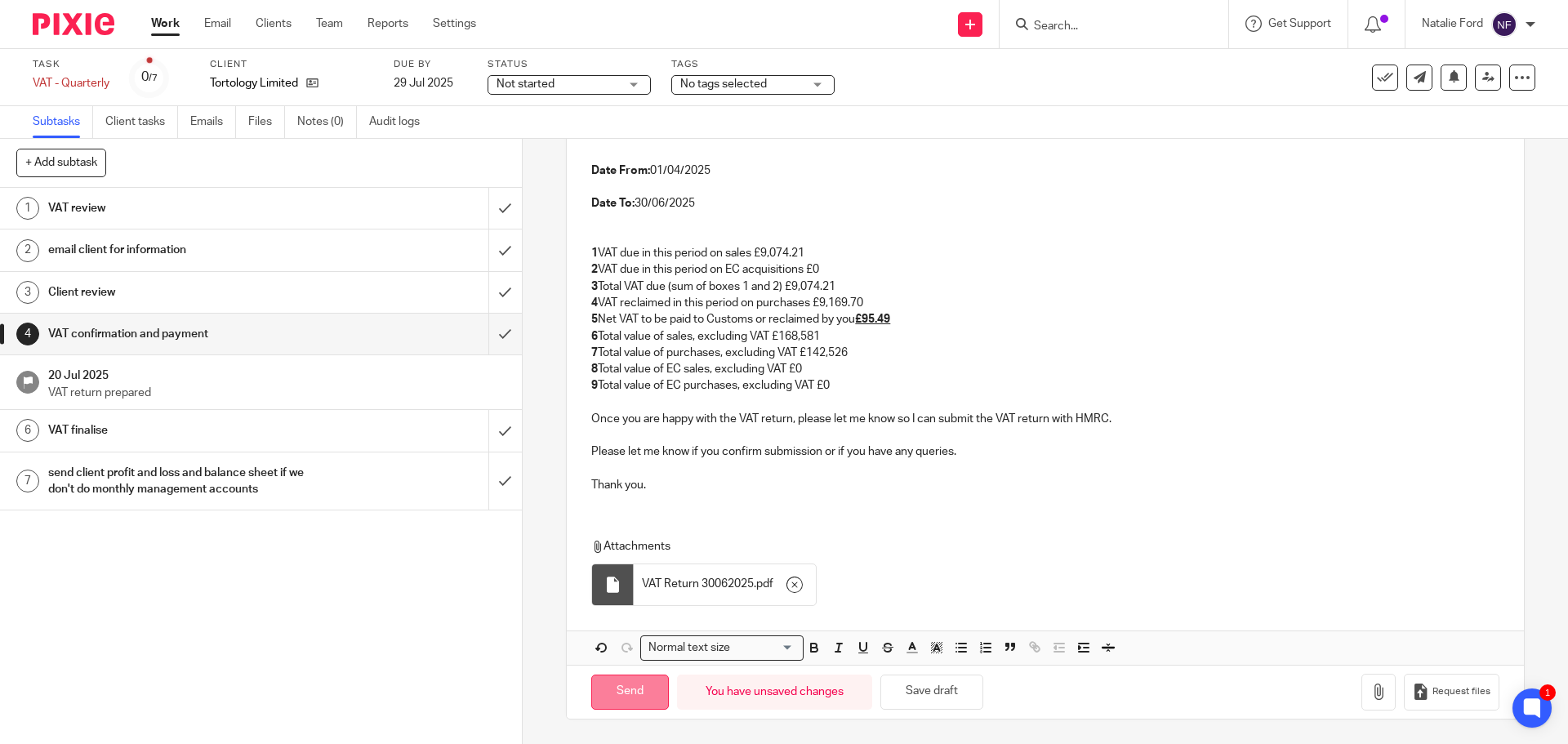 click on "Send" at bounding box center (630, 692) 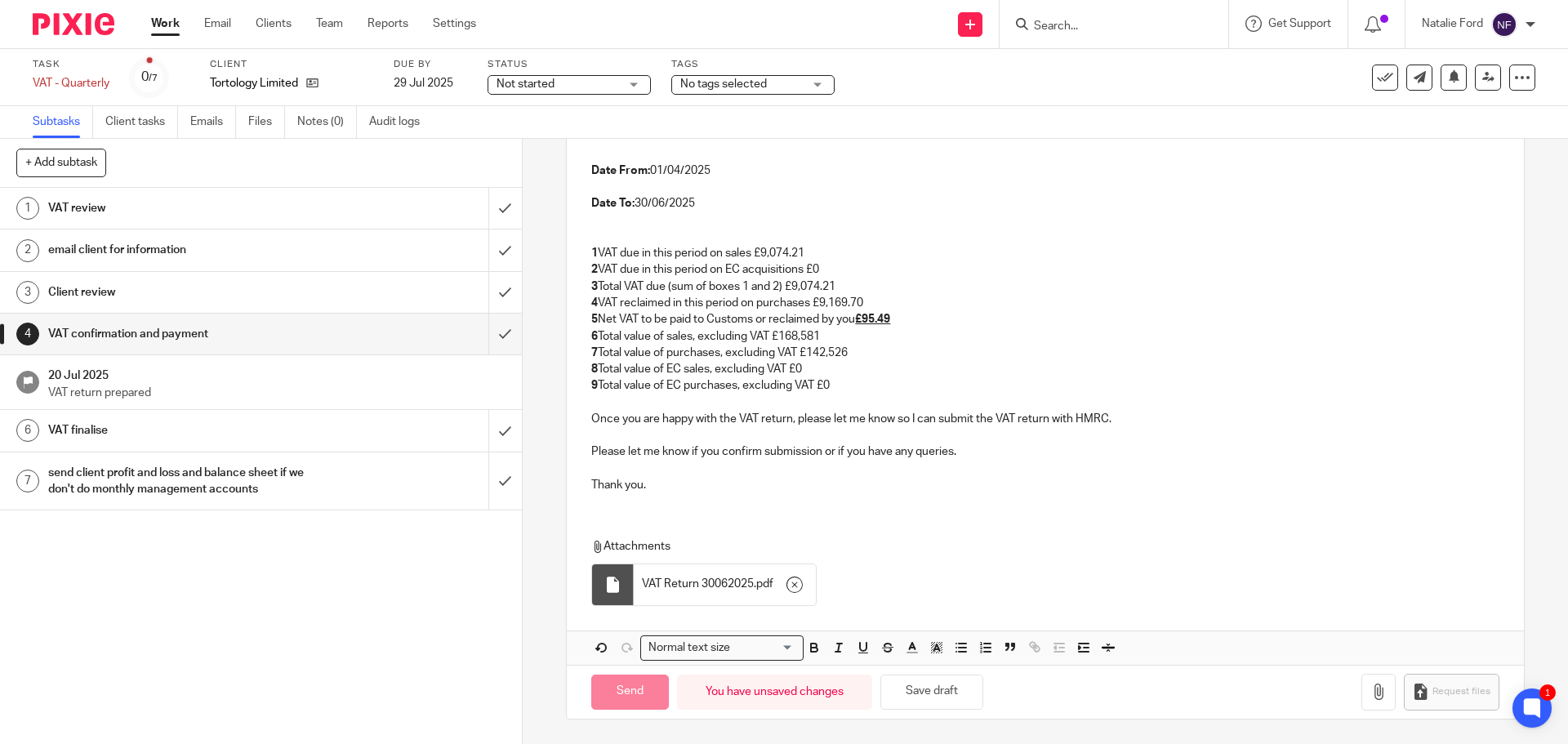 type on "Sent" 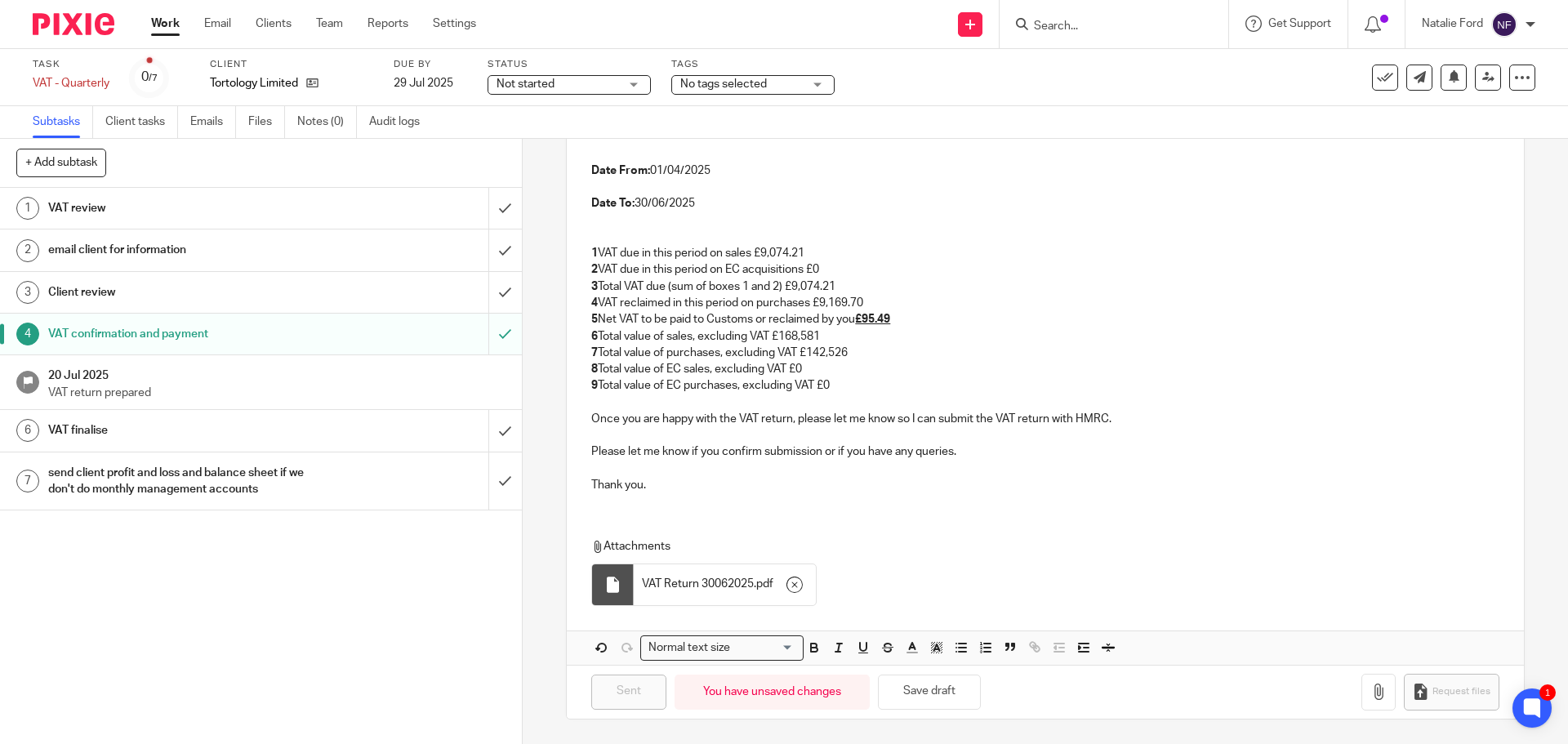 click on "8  Total value of EC sales, excluding VAT £0" at bounding box center [1045, 369] 